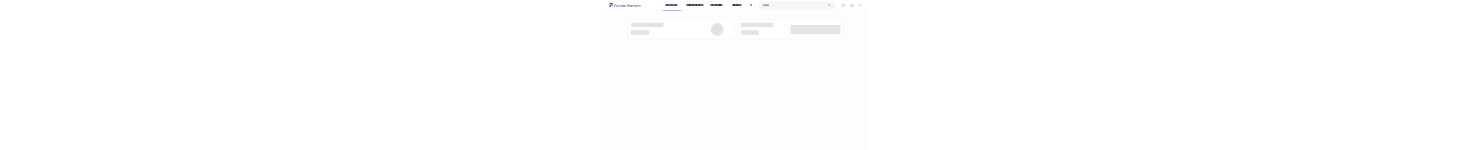 scroll, scrollTop: 0, scrollLeft: 0, axis: both 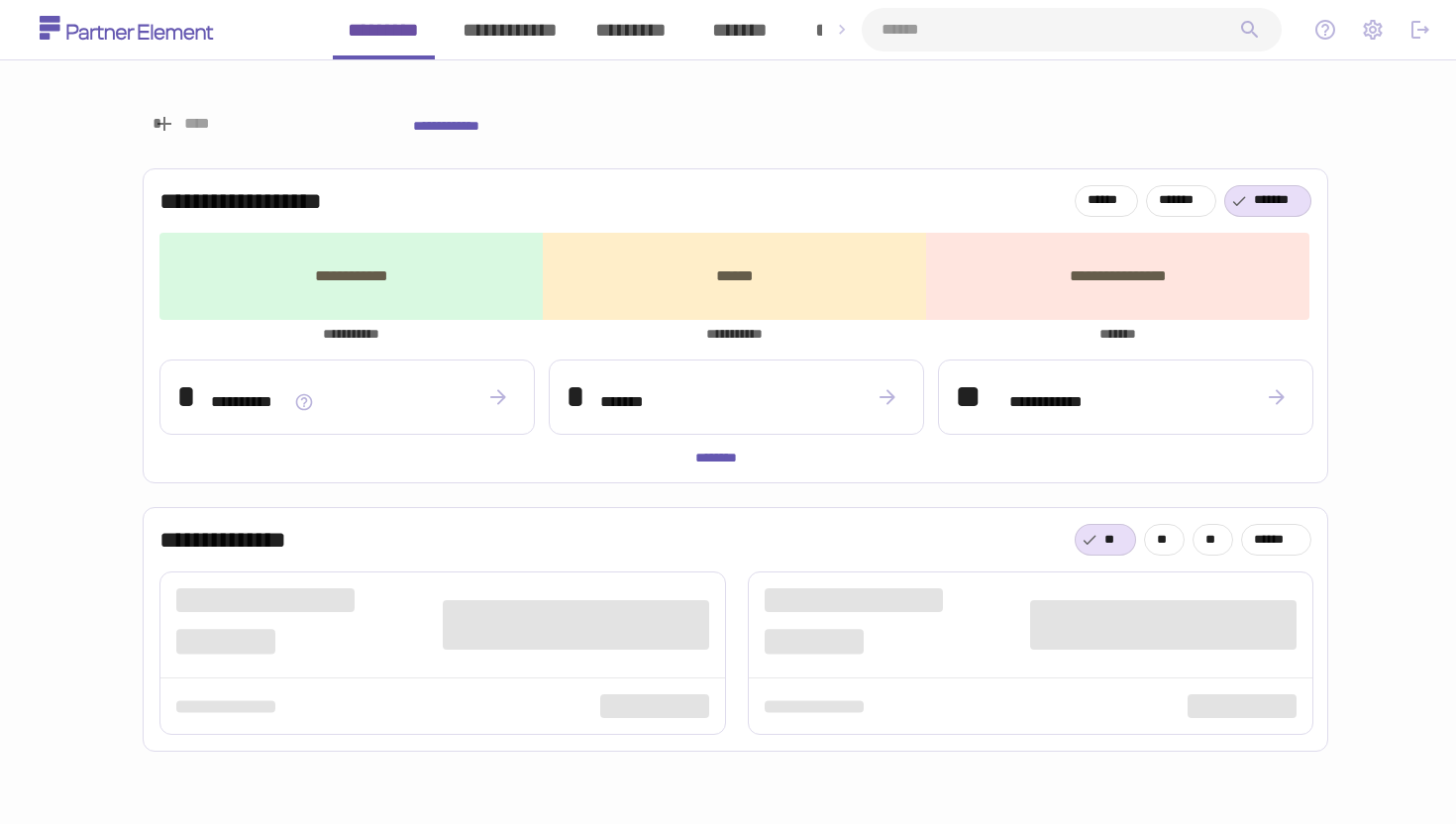 click on "*******" at bounding box center [740, 30] 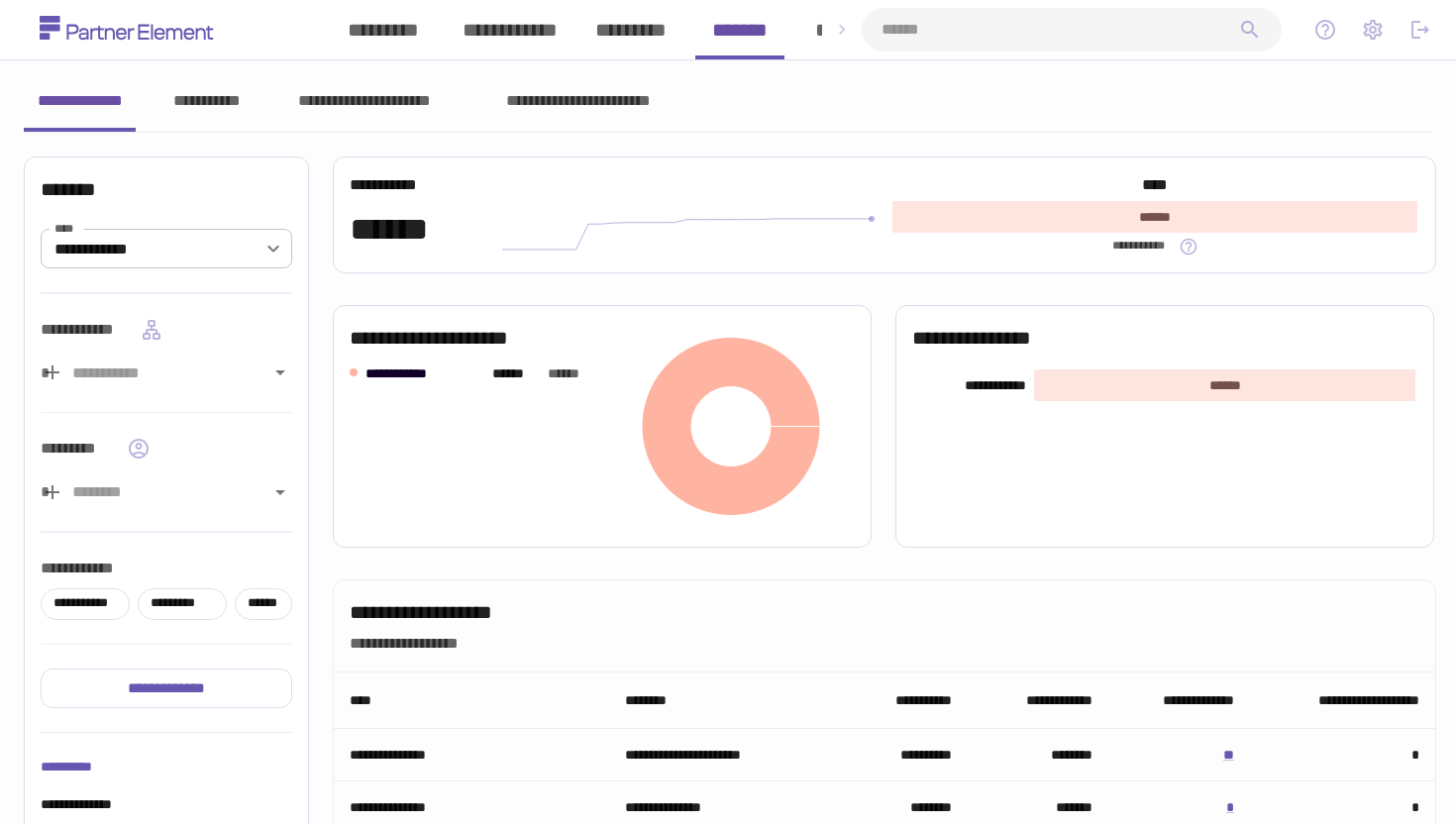click on "**********" at bounding box center (364, 101) 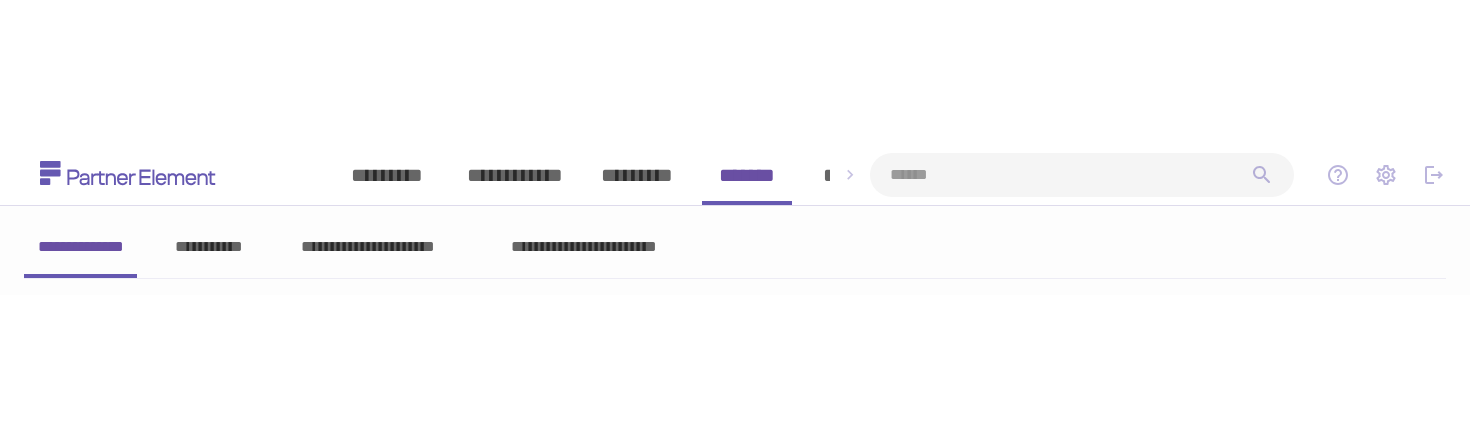 scroll, scrollTop: 0, scrollLeft: 0, axis: both 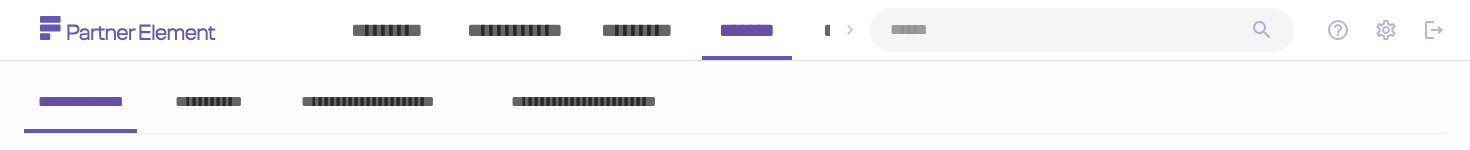 click on "**********" at bounding box center [368, 102] 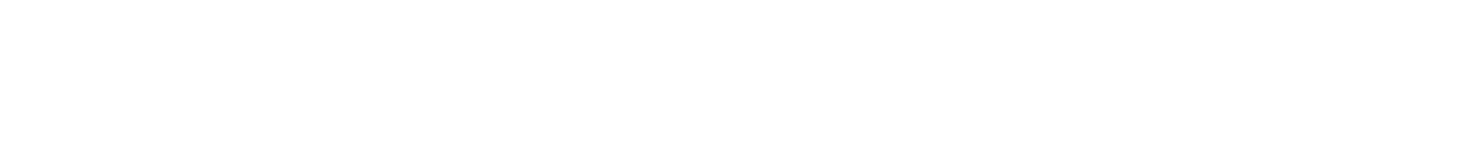 click at bounding box center [735, 0] 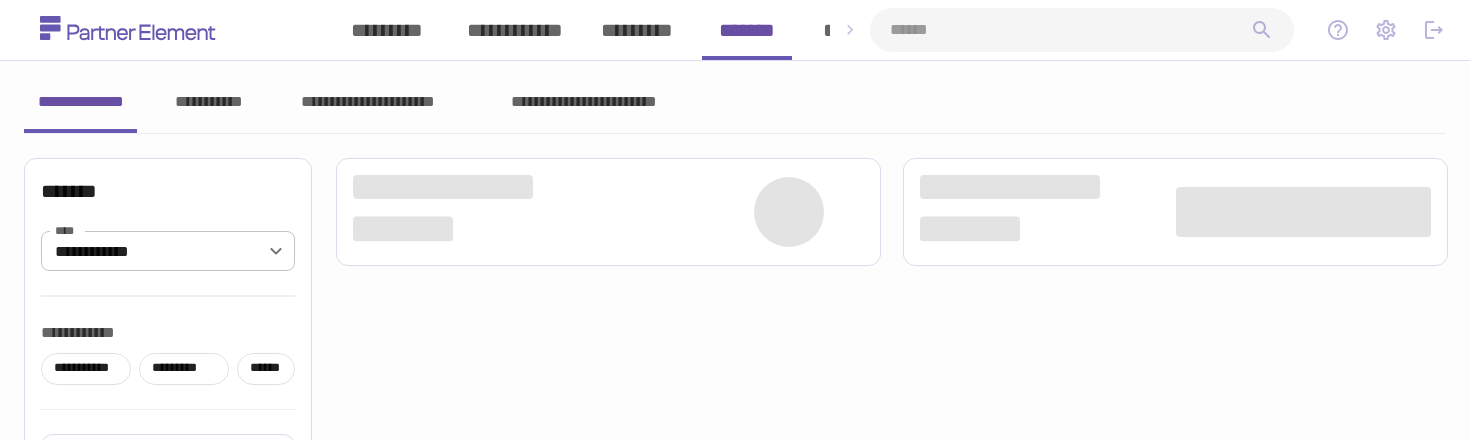 scroll, scrollTop: 0, scrollLeft: 0, axis: both 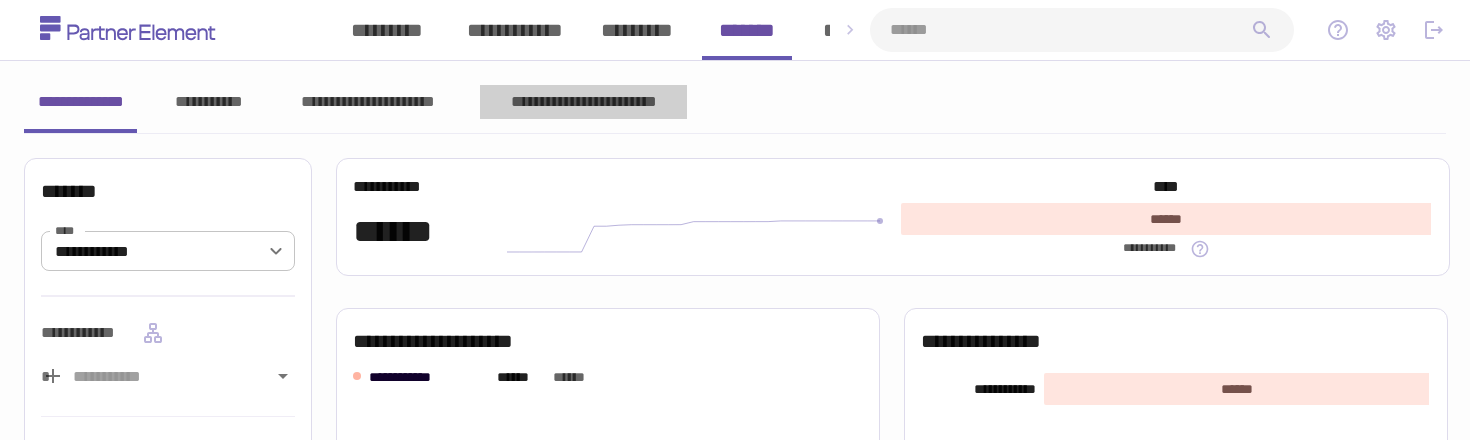 click on "**********" at bounding box center (583, 102) 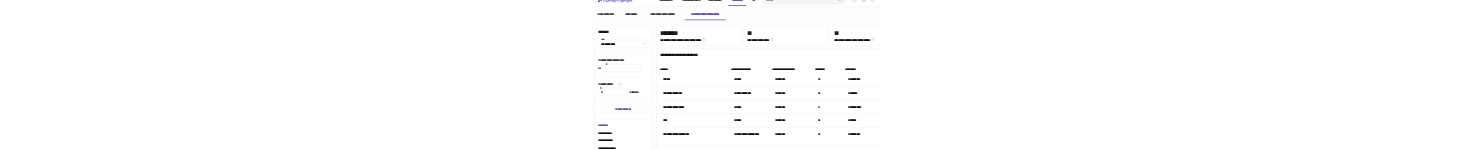 scroll, scrollTop: 0, scrollLeft: 0, axis: both 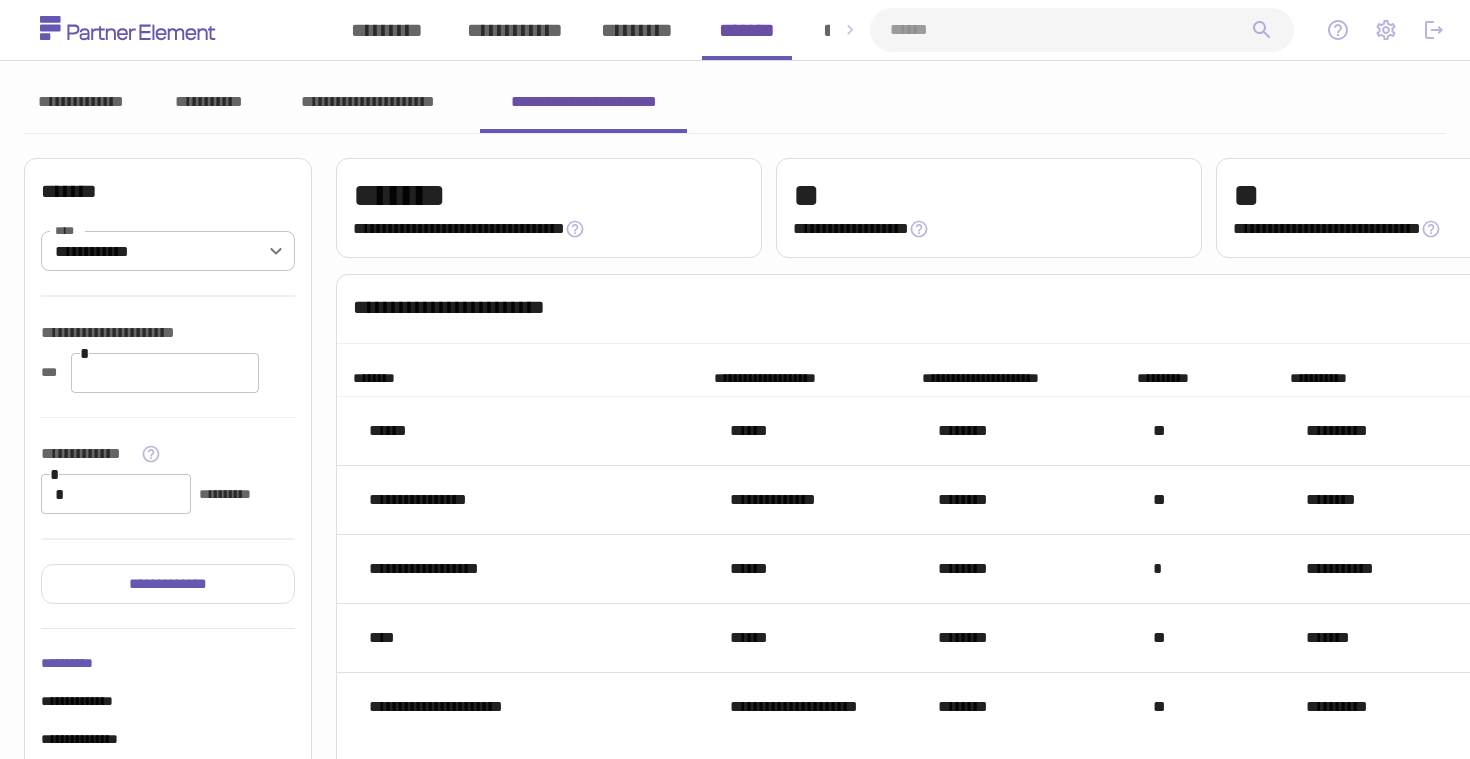 click on "**********" at bounding box center (368, 102) 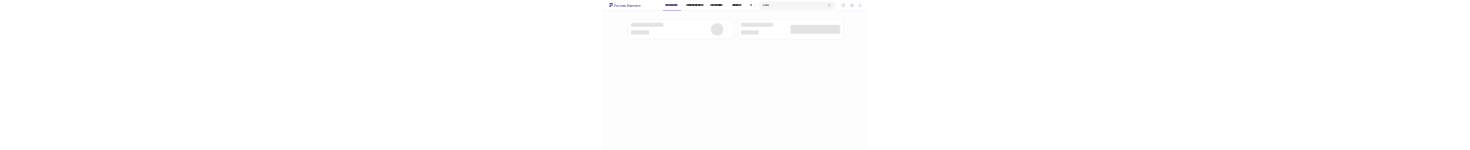 scroll, scrollTop: 0, scrollLeft: 0, axis: both 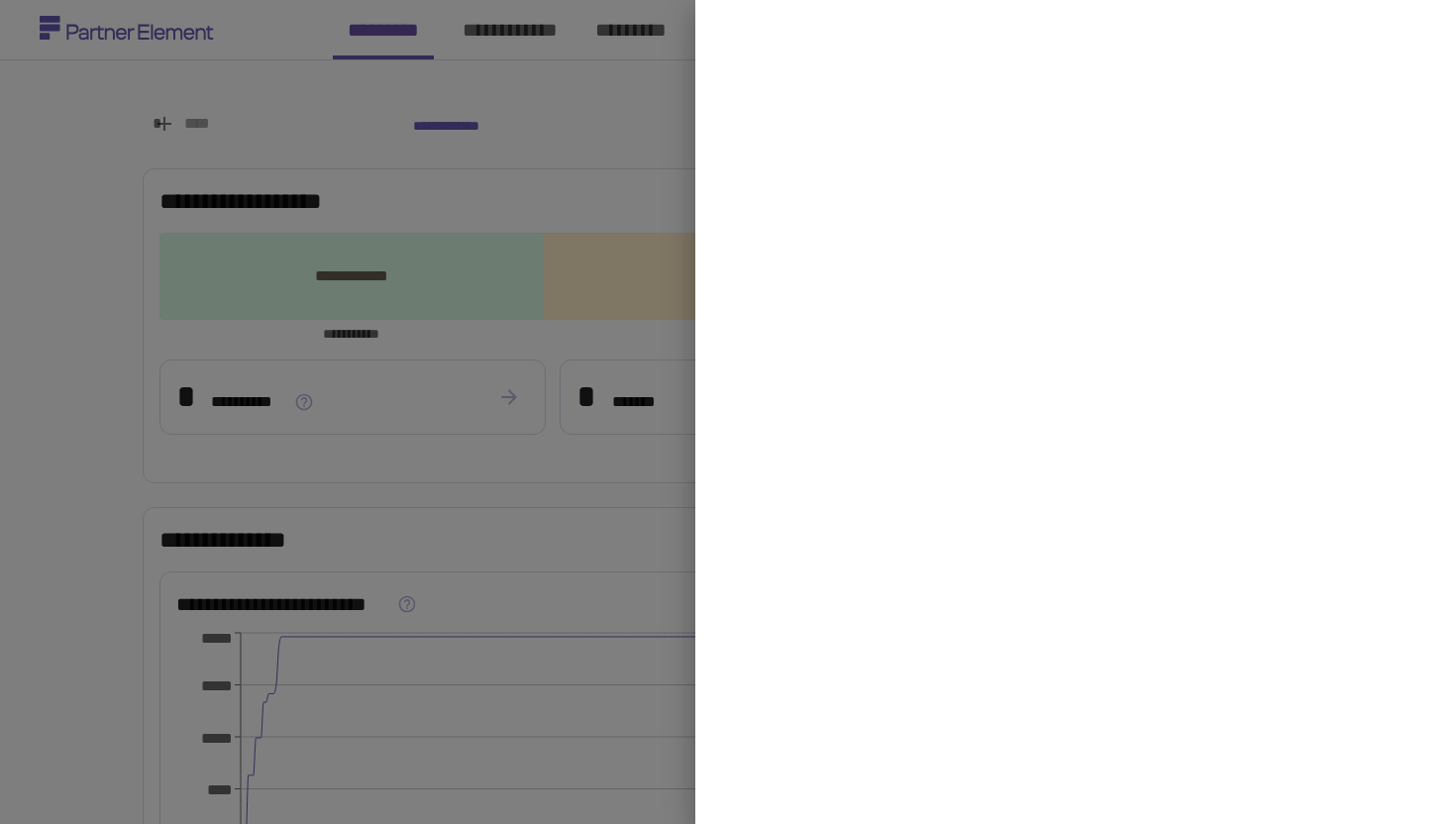 click at bounding box center (728, 412) 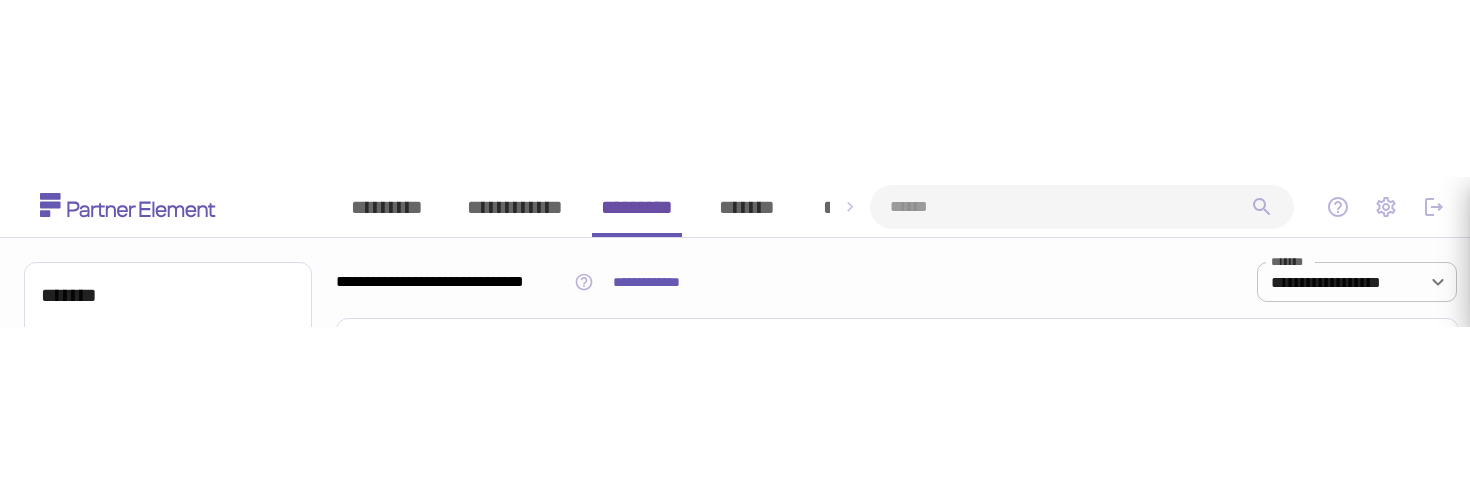 scroll, scrollTop: 0, scrollLeft: 0, axis: both 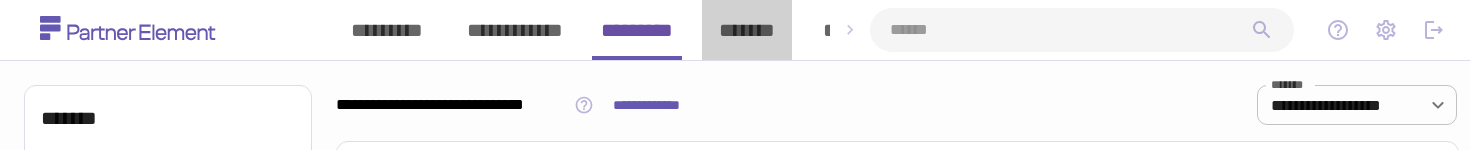 click on "*******" at bounding box center [747, 30] 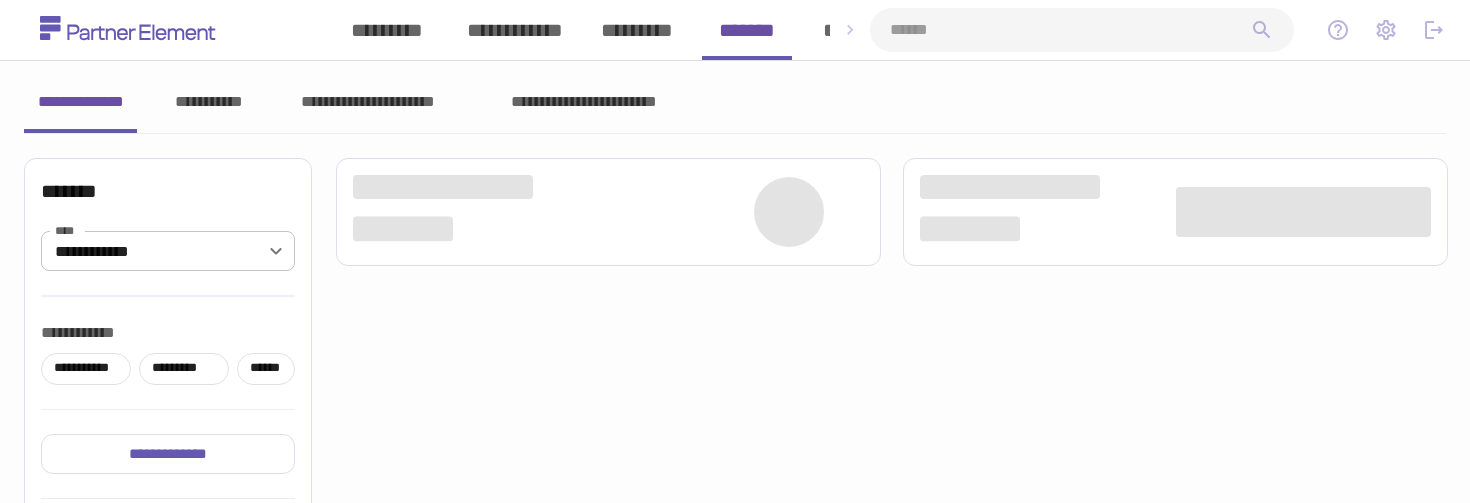 scroll, scrollTop: 0, scrollLeft: 0, axis: both 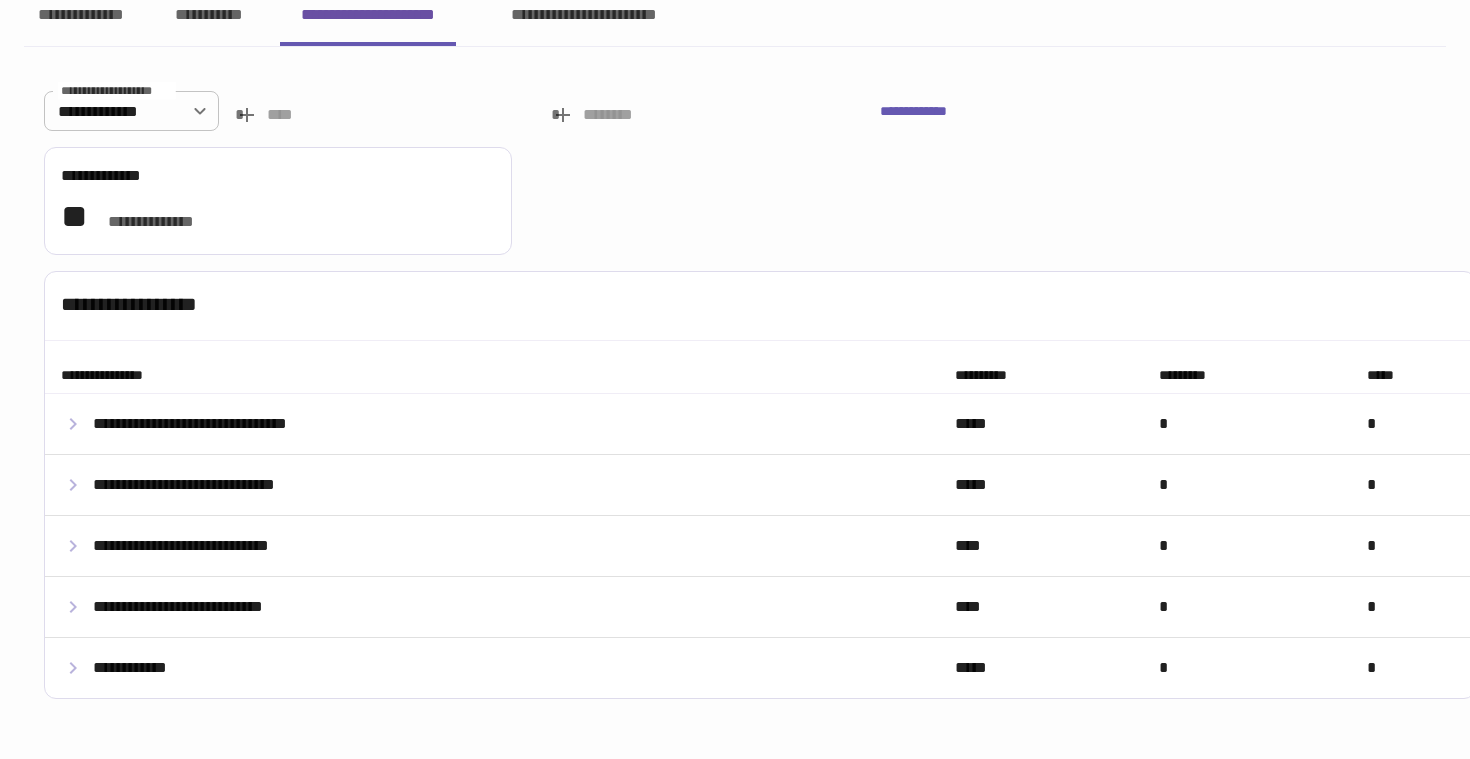 click on "**********" at bounding box center [211, 424] 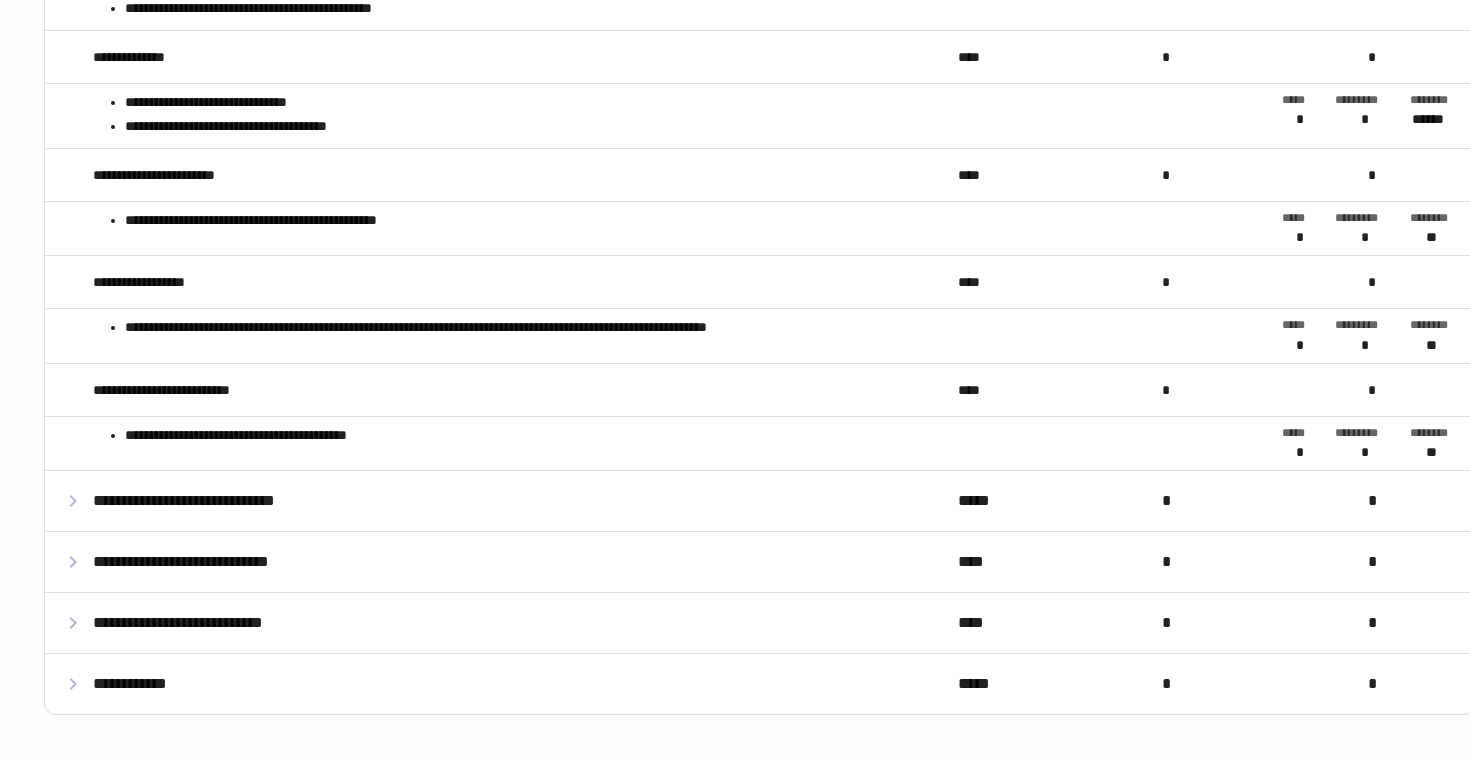 scroll, scrollTop: 813, scrollLeft: 0, axis: vertical 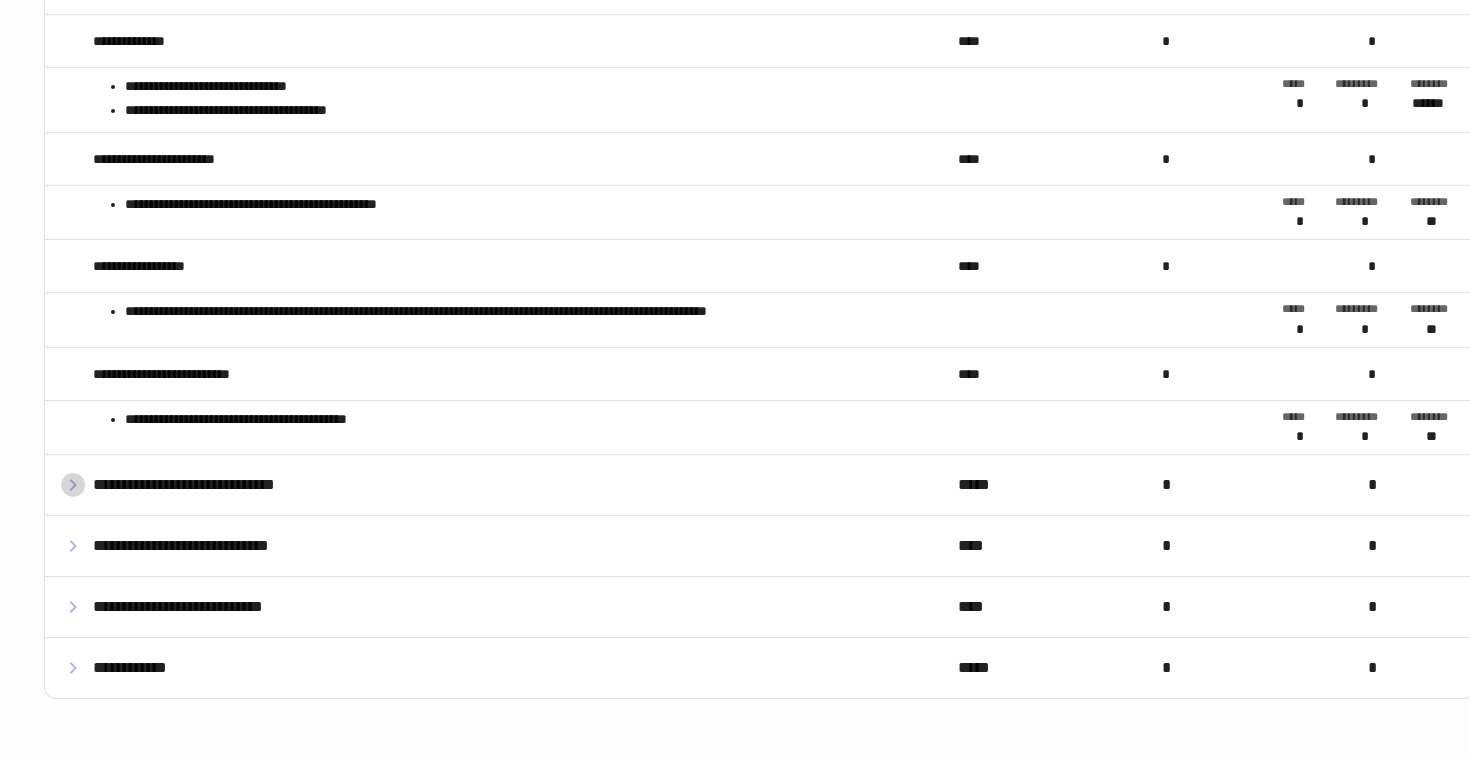 click 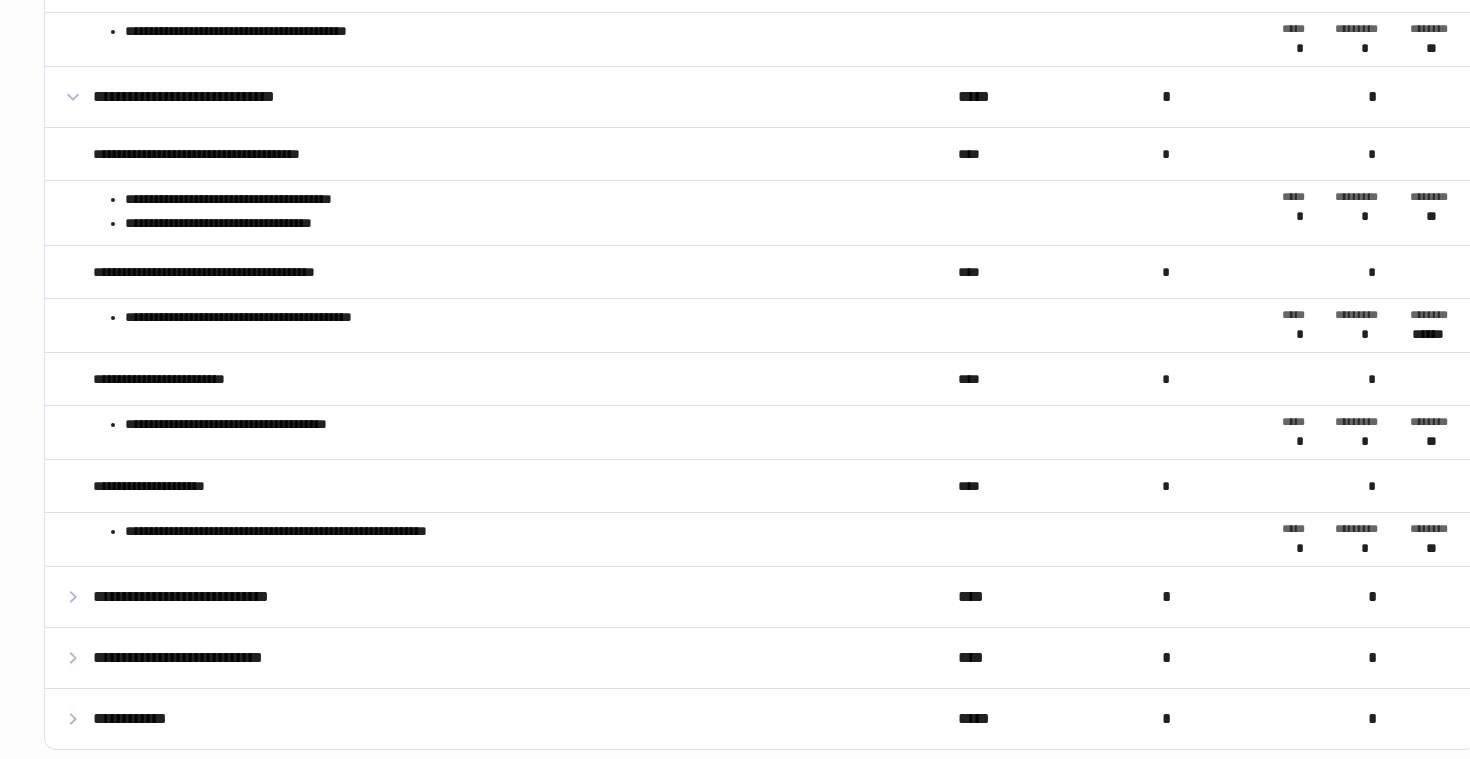 scroll, scrollTop: 1253, scrollLeft: 0, axis: vertical 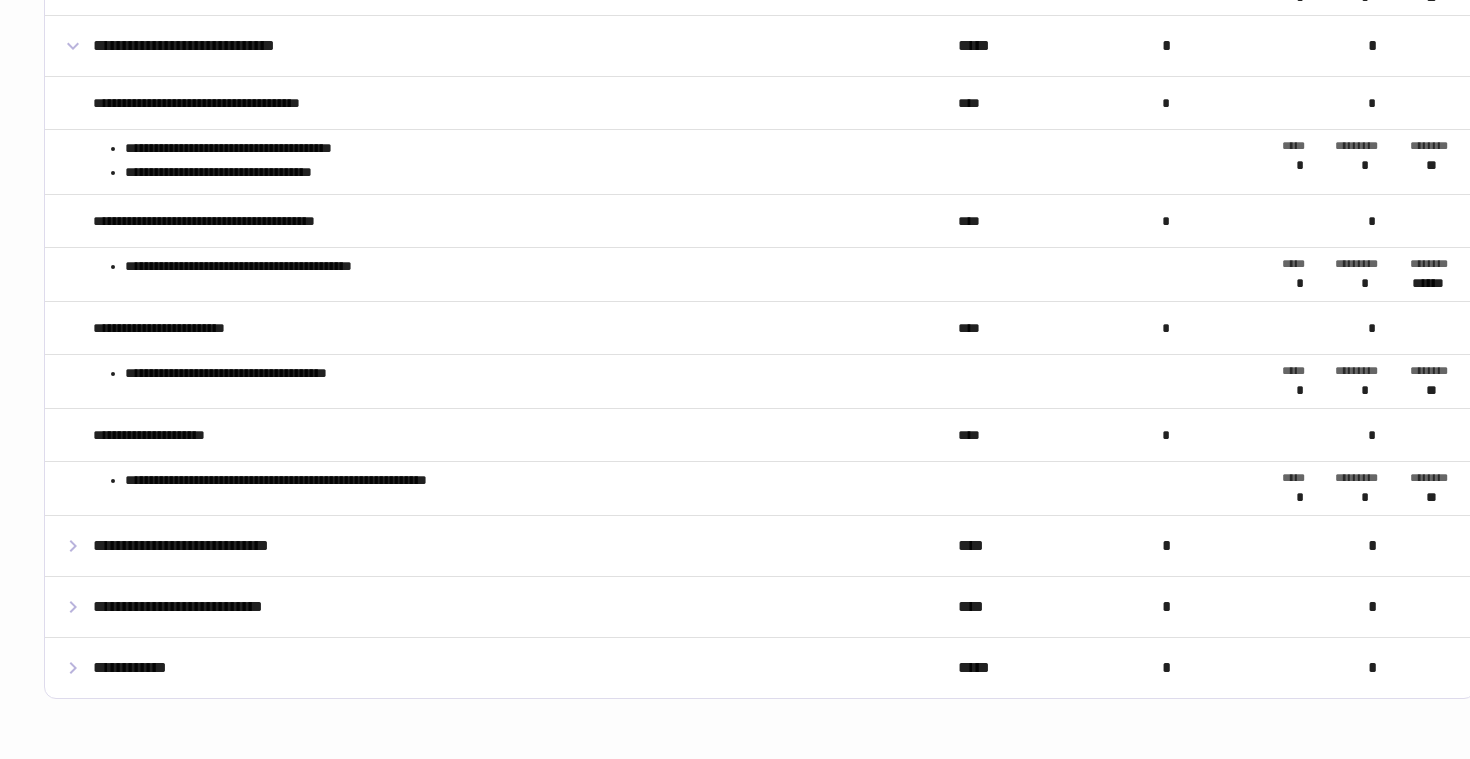 click 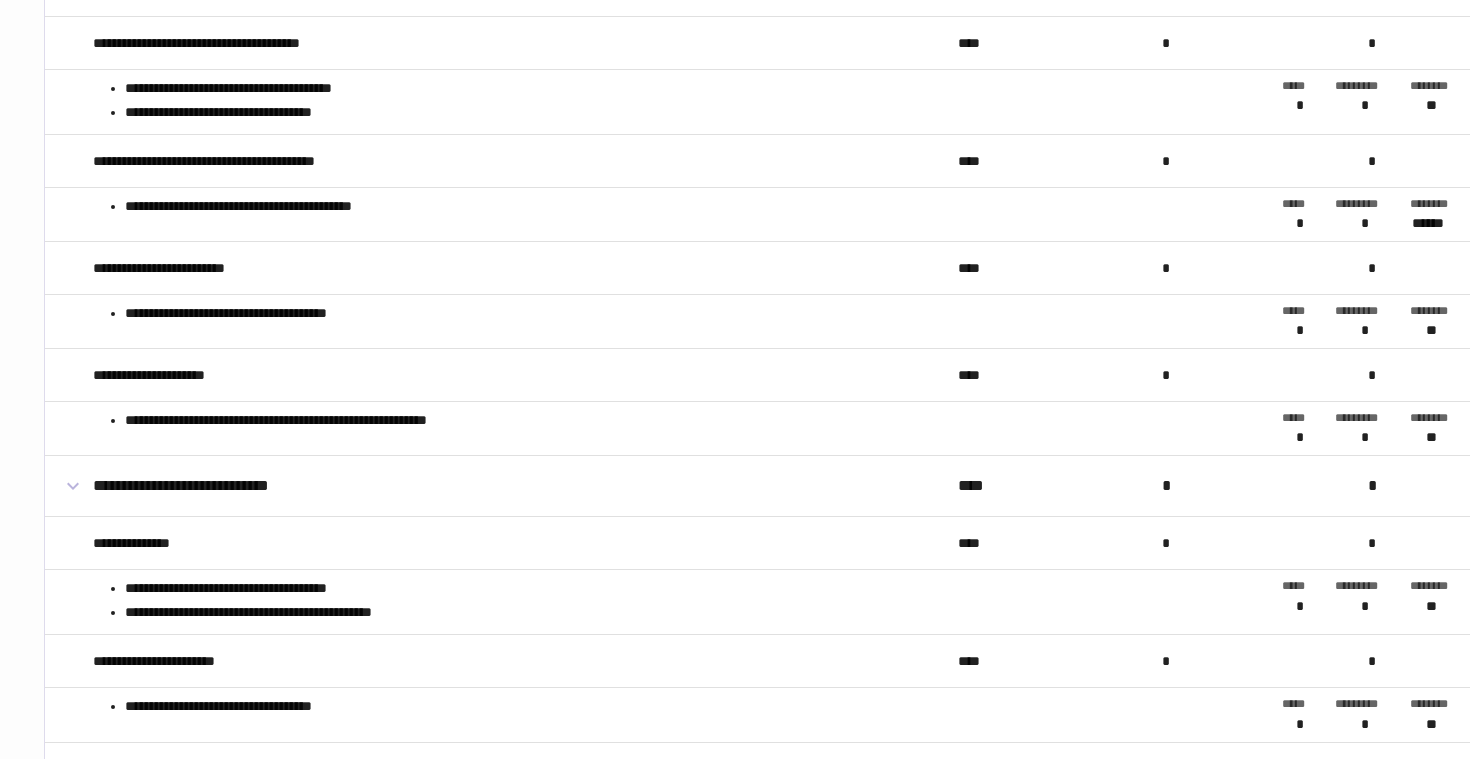 scroll, scrollTop: 1478, scrollLeft: 0, axis: vertical 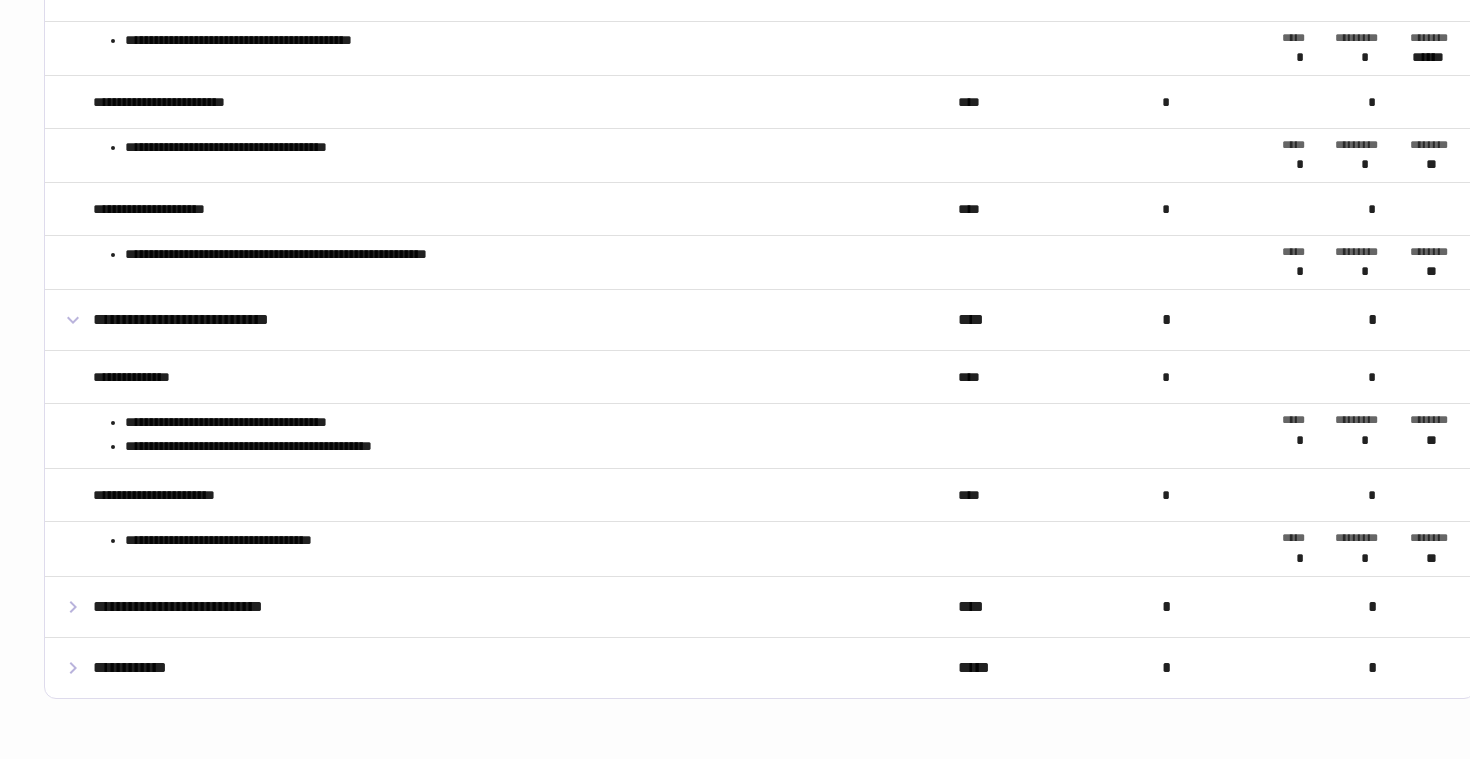 click 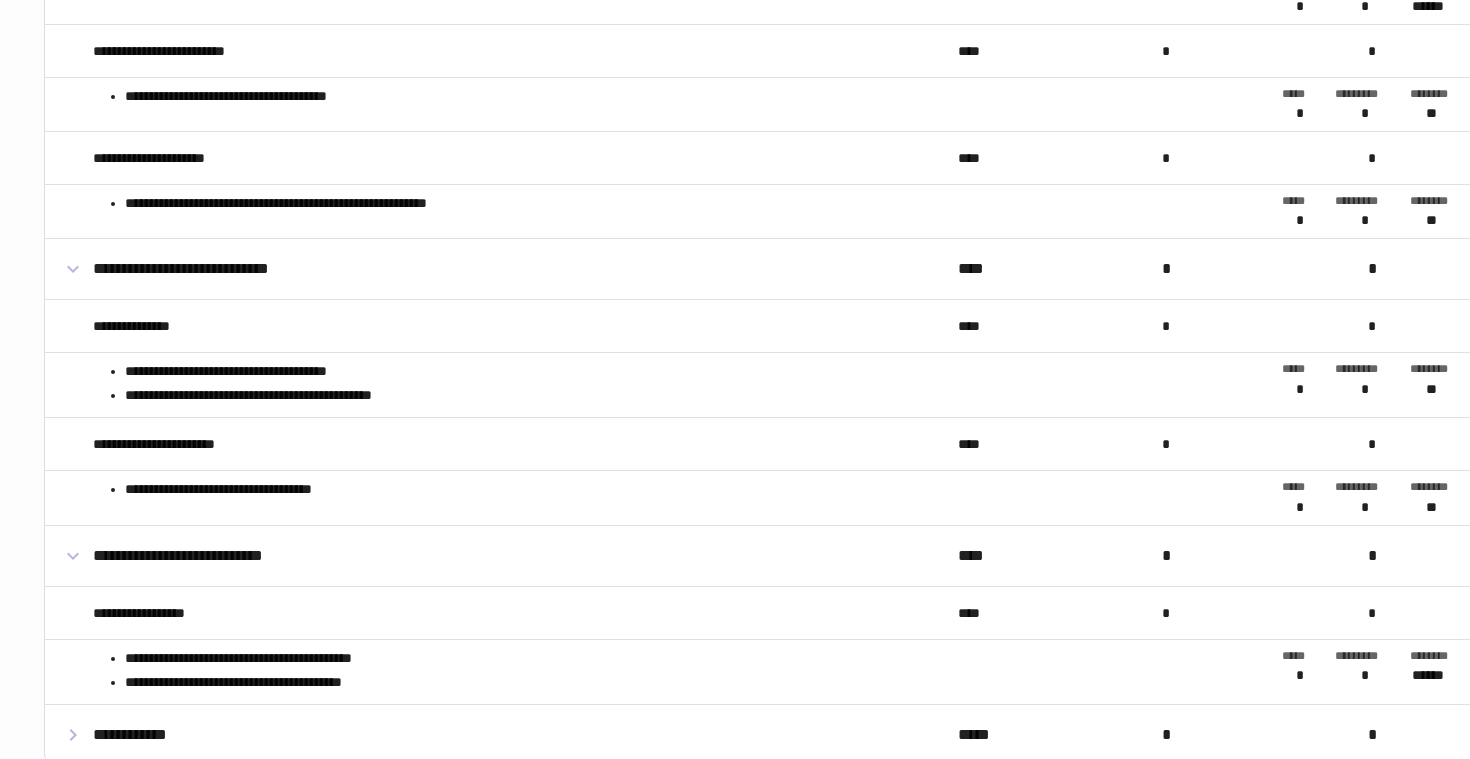 scroll, scrollTop: 1596, scrollLeft: 0, axis: vertical 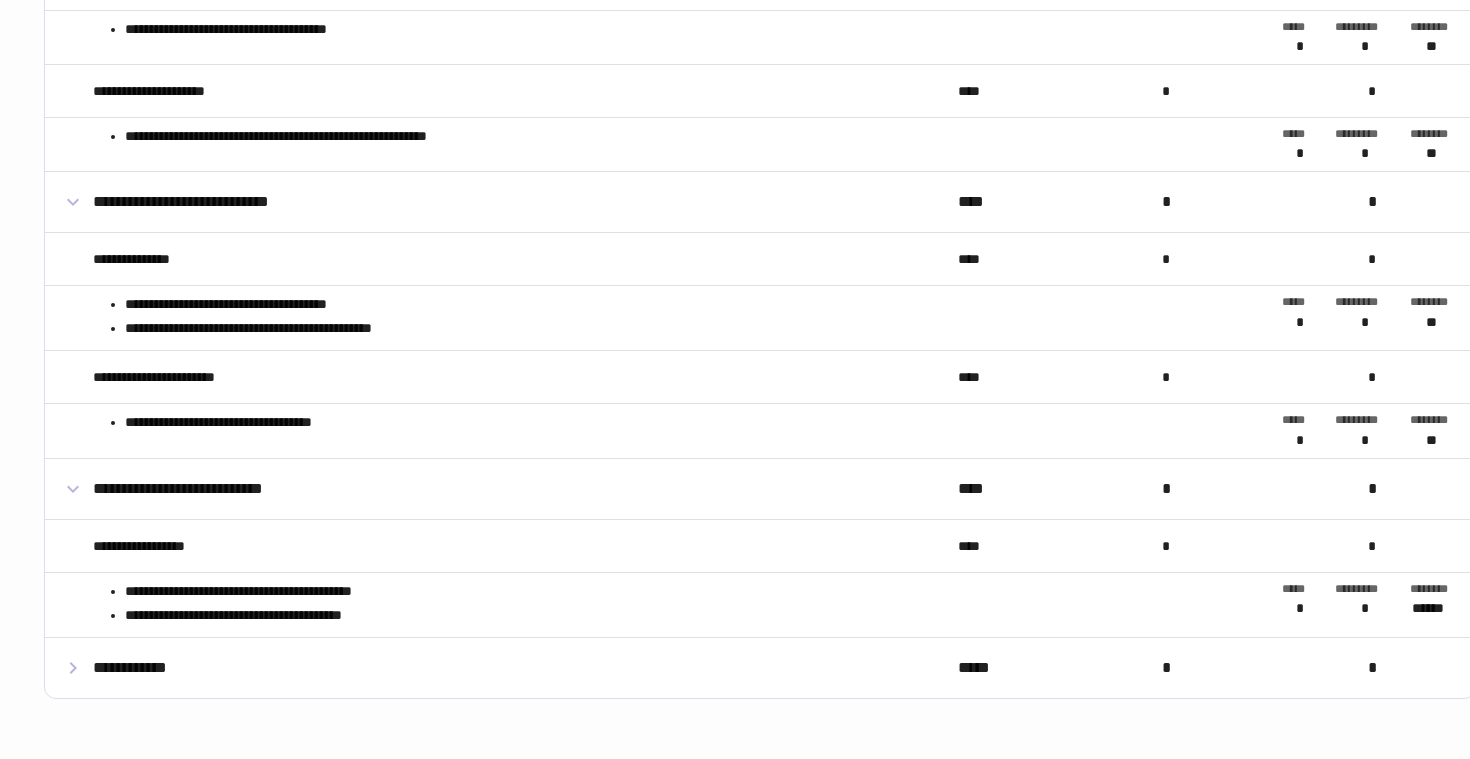 click 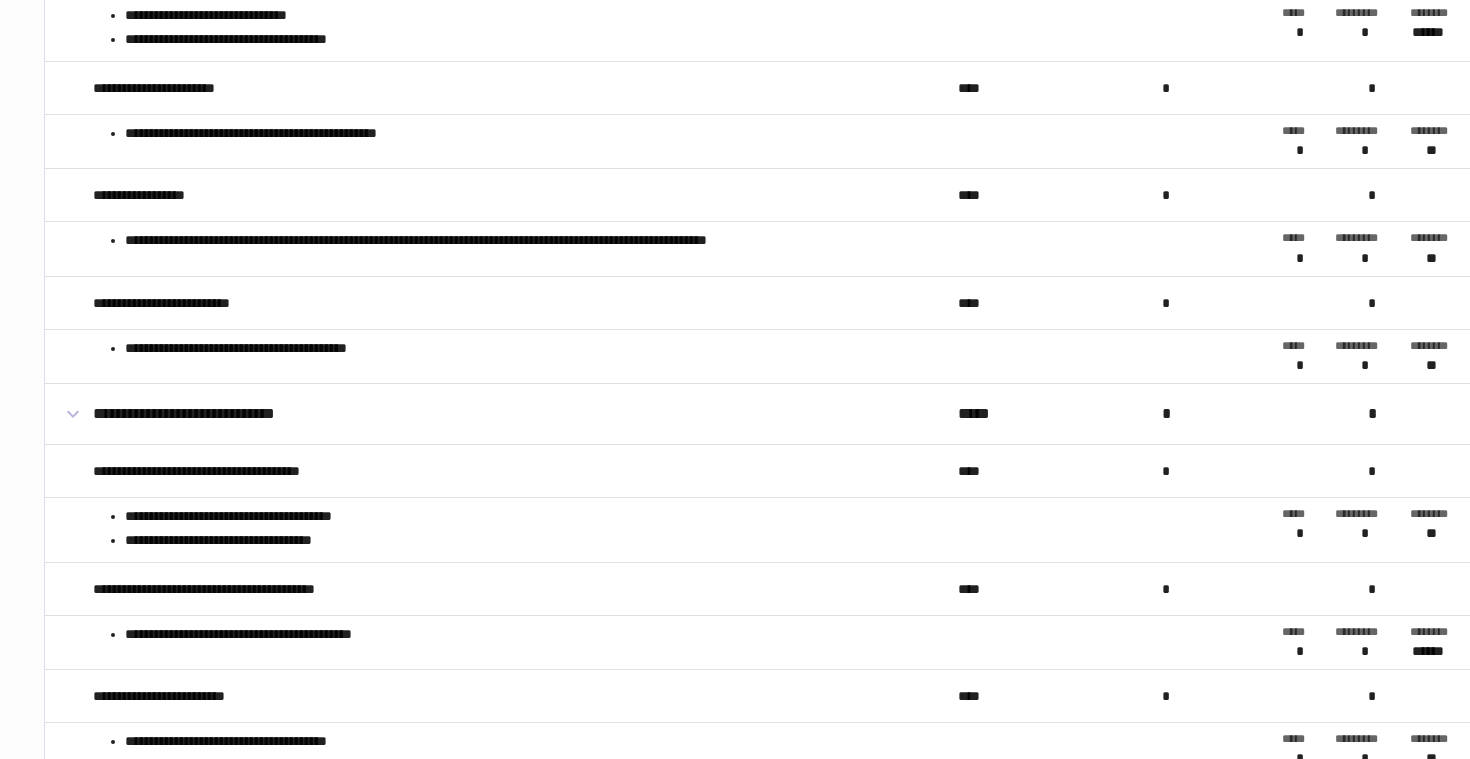 scroll, scrollTop: 826, scrollLeft: 0, axis: vertical 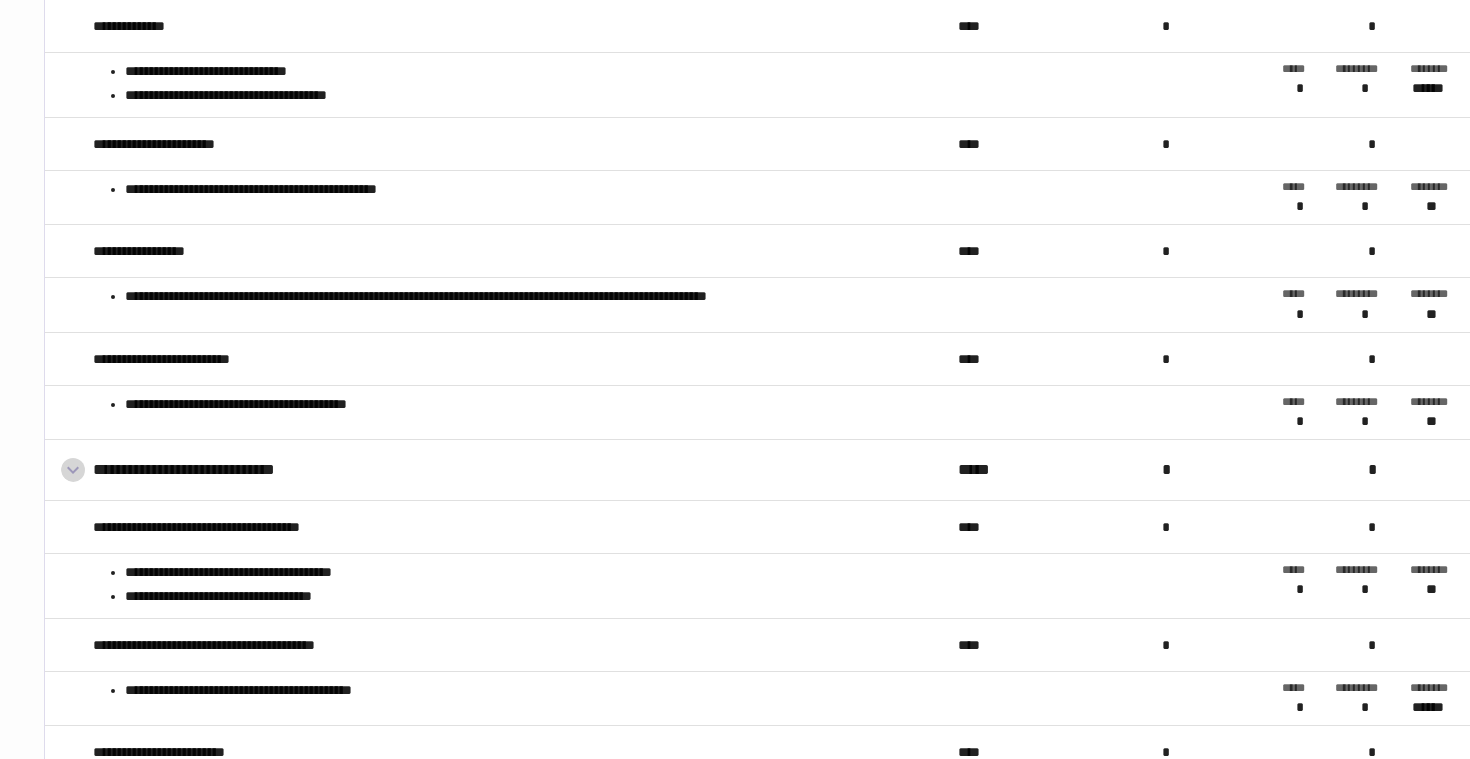 click 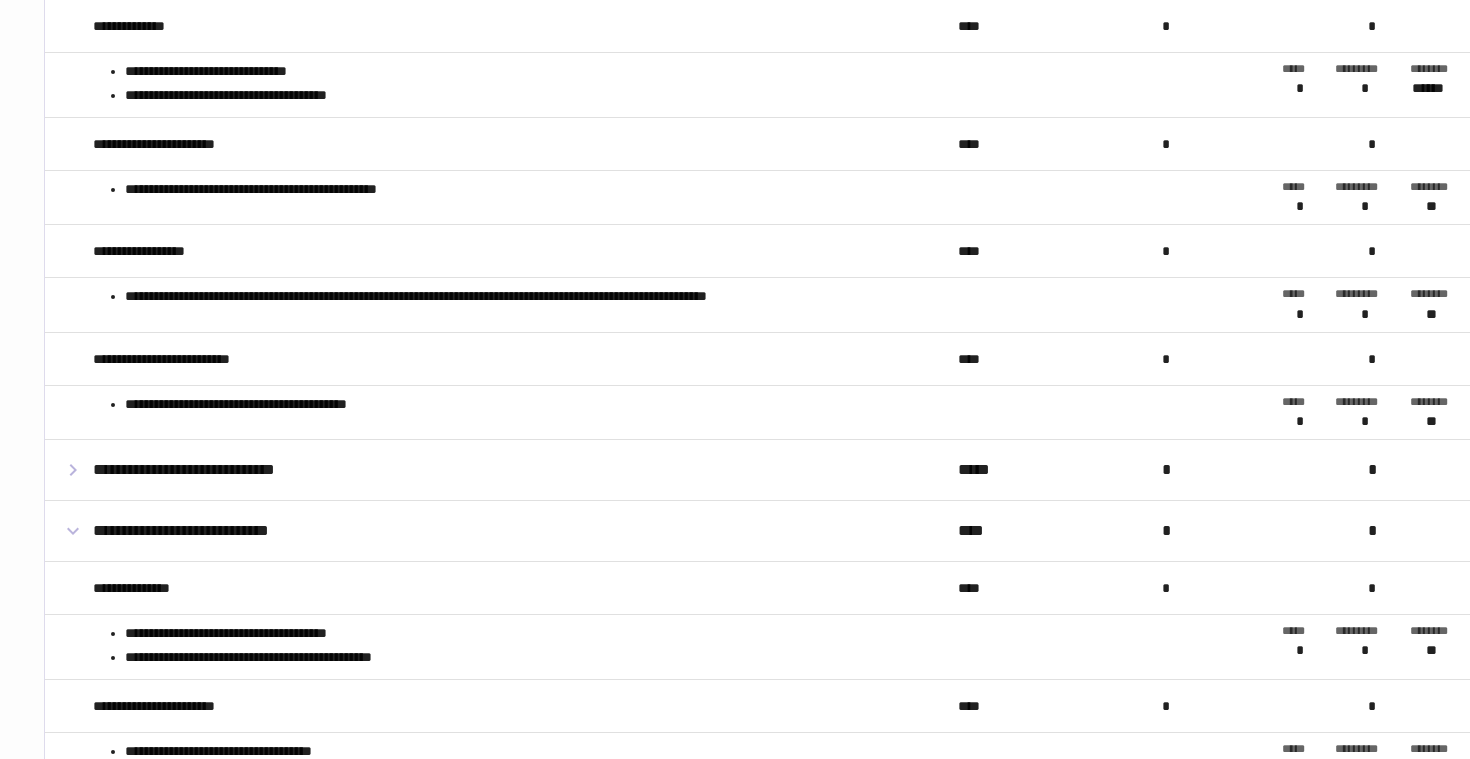 click 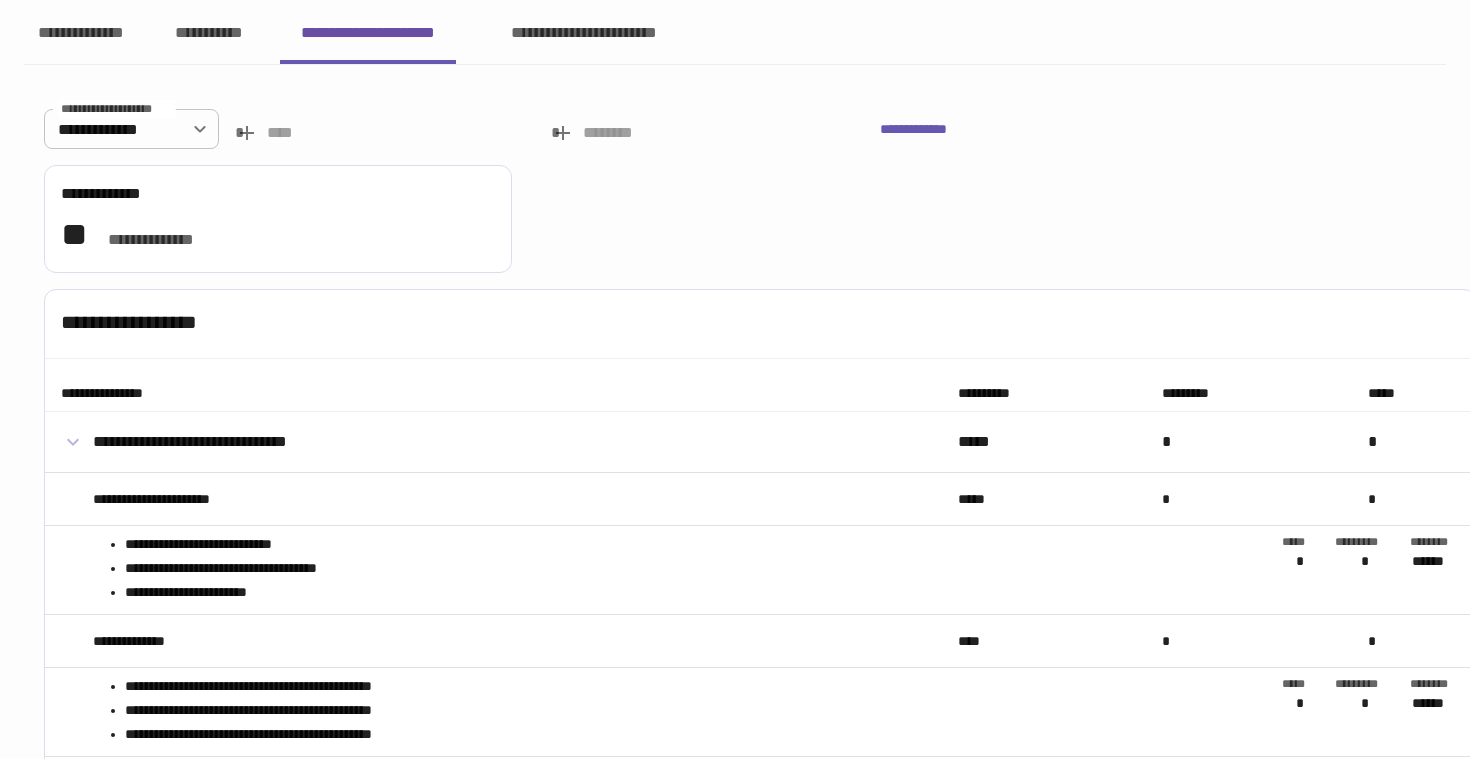 scroll, scrollTop: 0, scrollLeft: 0, axis: both 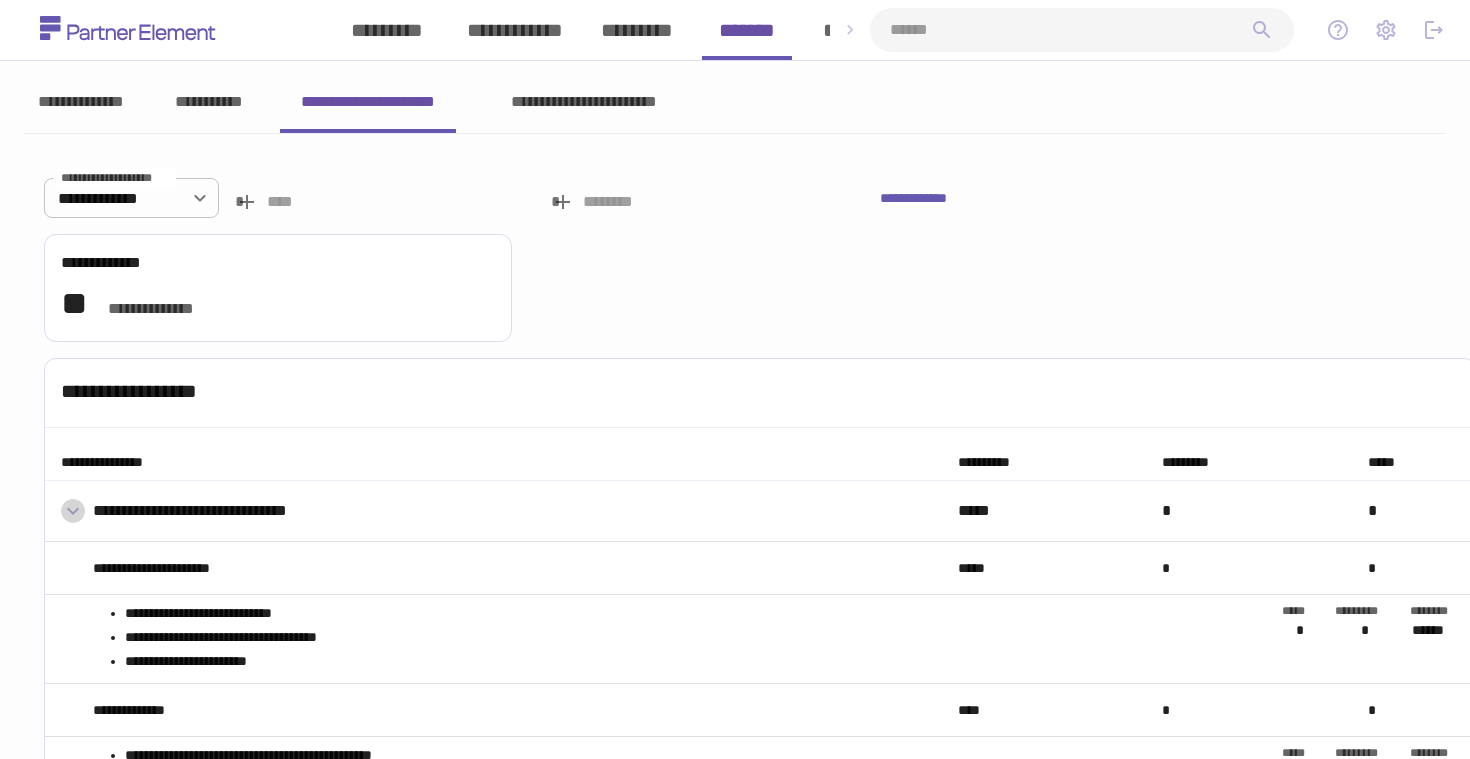click 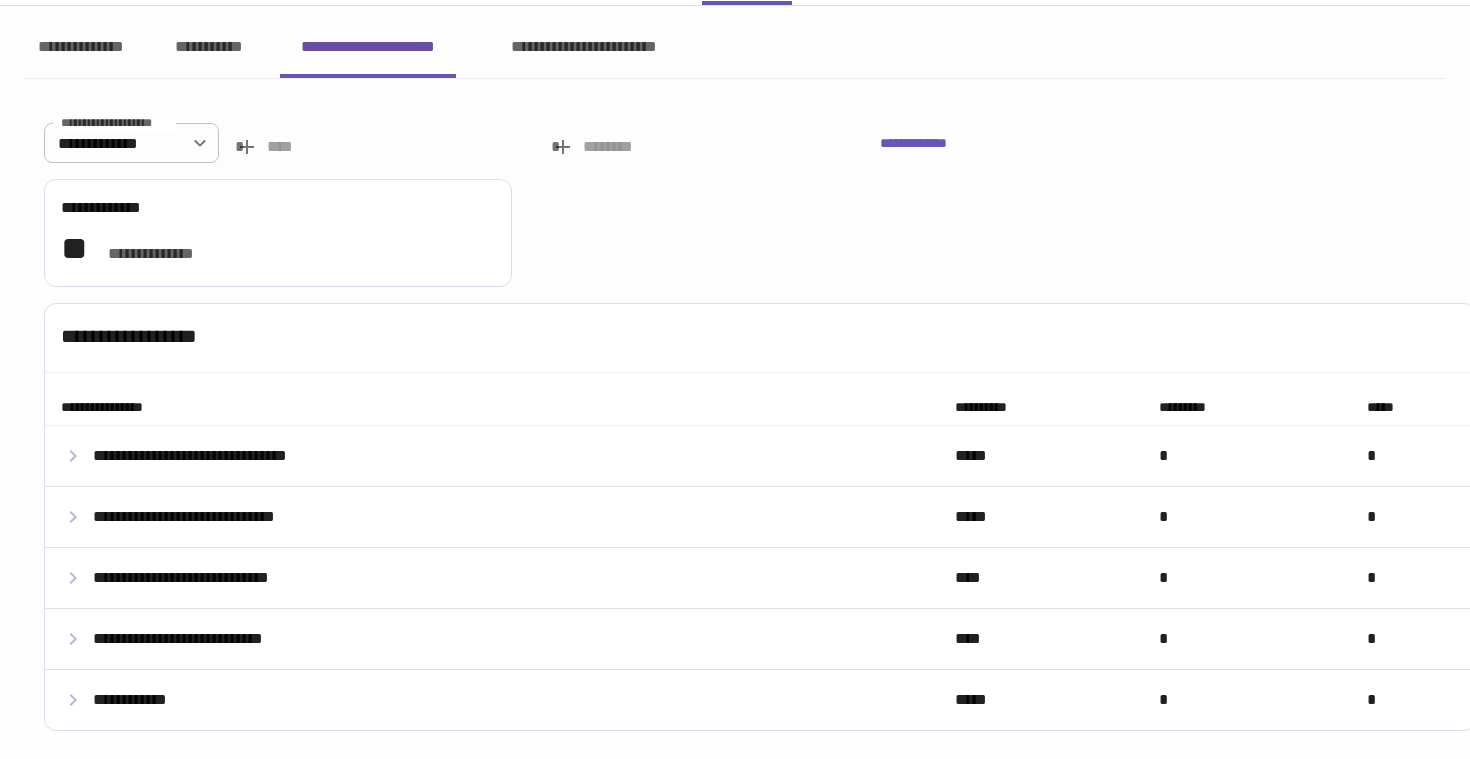 scroll, scrollTop: 89, scrollLeft: 0, axis: vertical 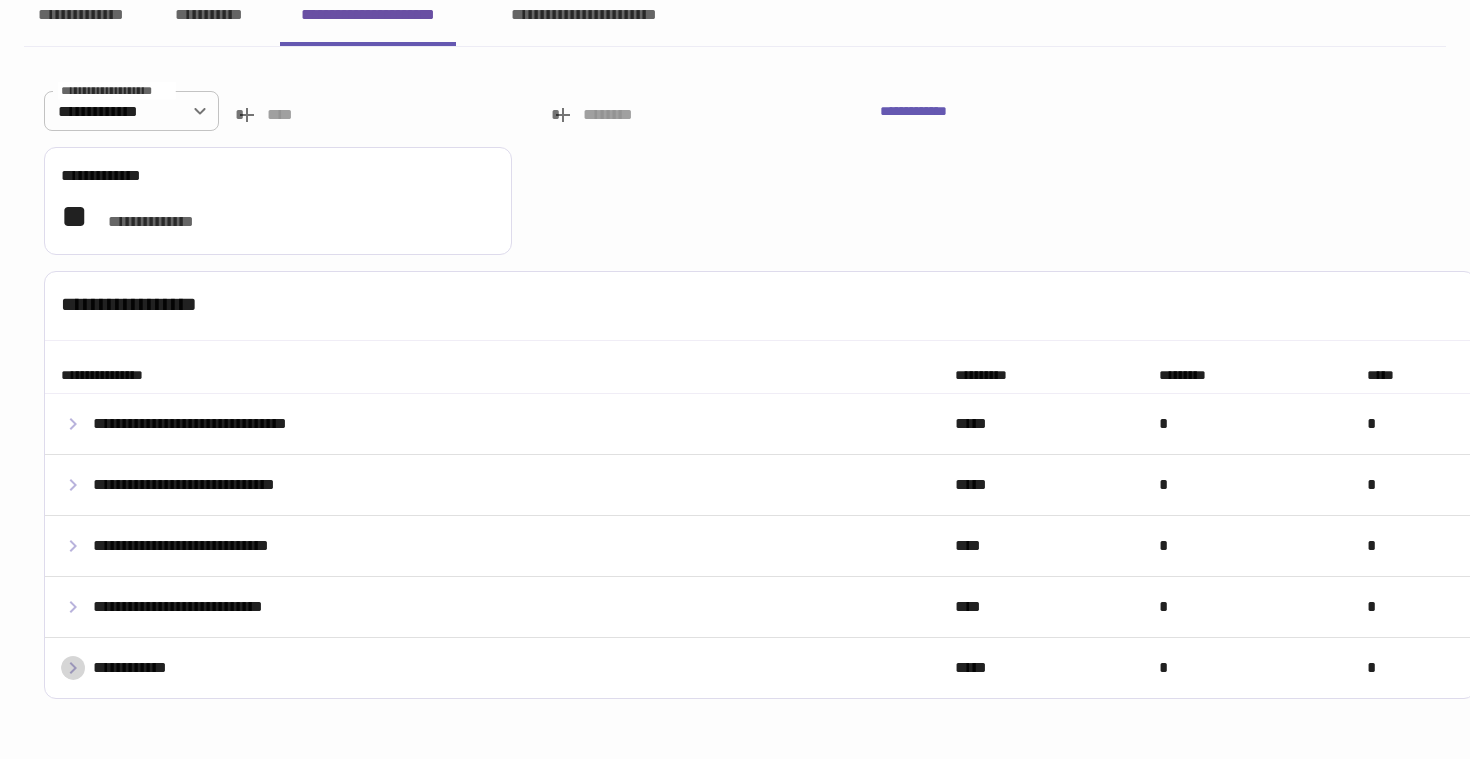 click 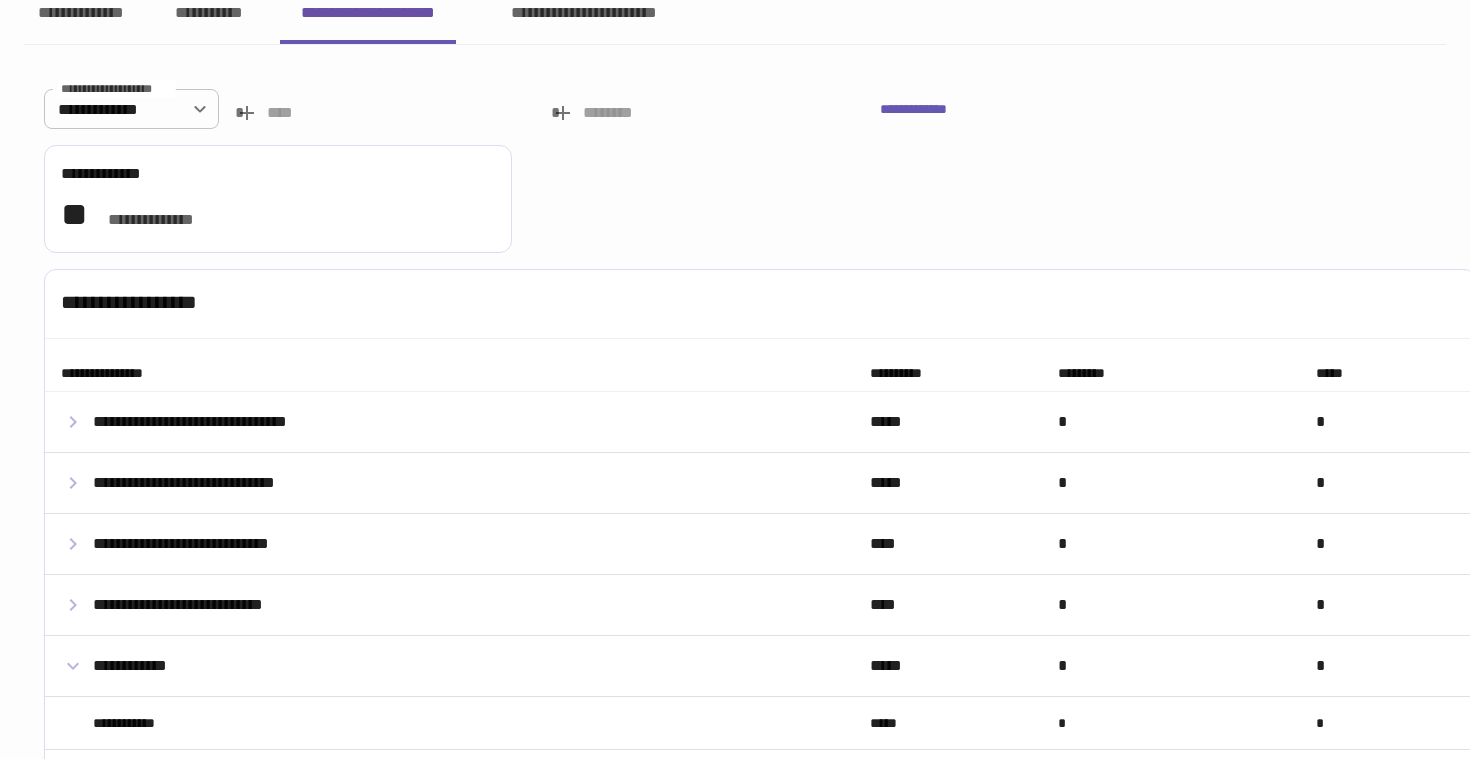 scroll, scrollTop: 231, scrollLeft: 0, axis: vertical 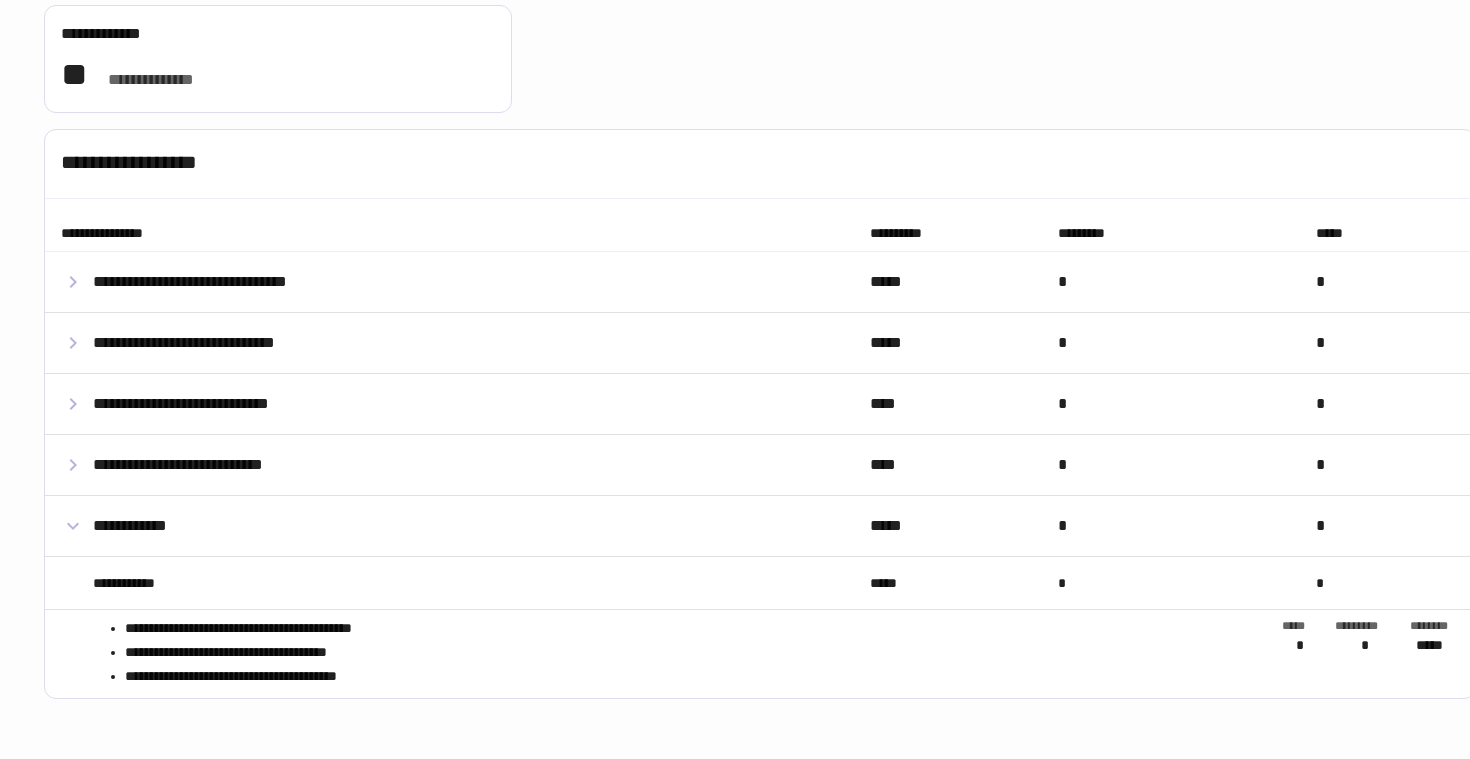 click 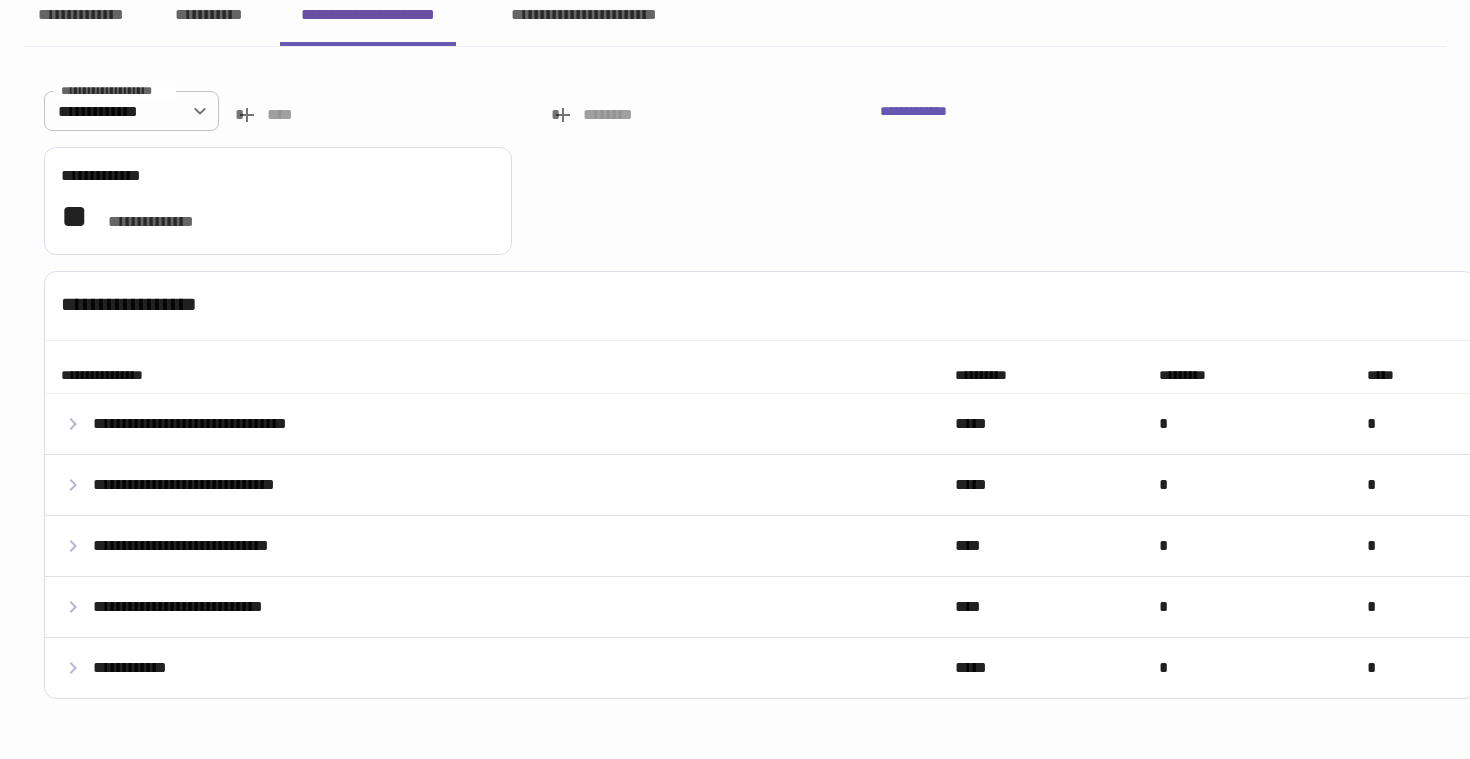 scroll, scrollTop: 89, scrollLeft: 0, axis: vertical 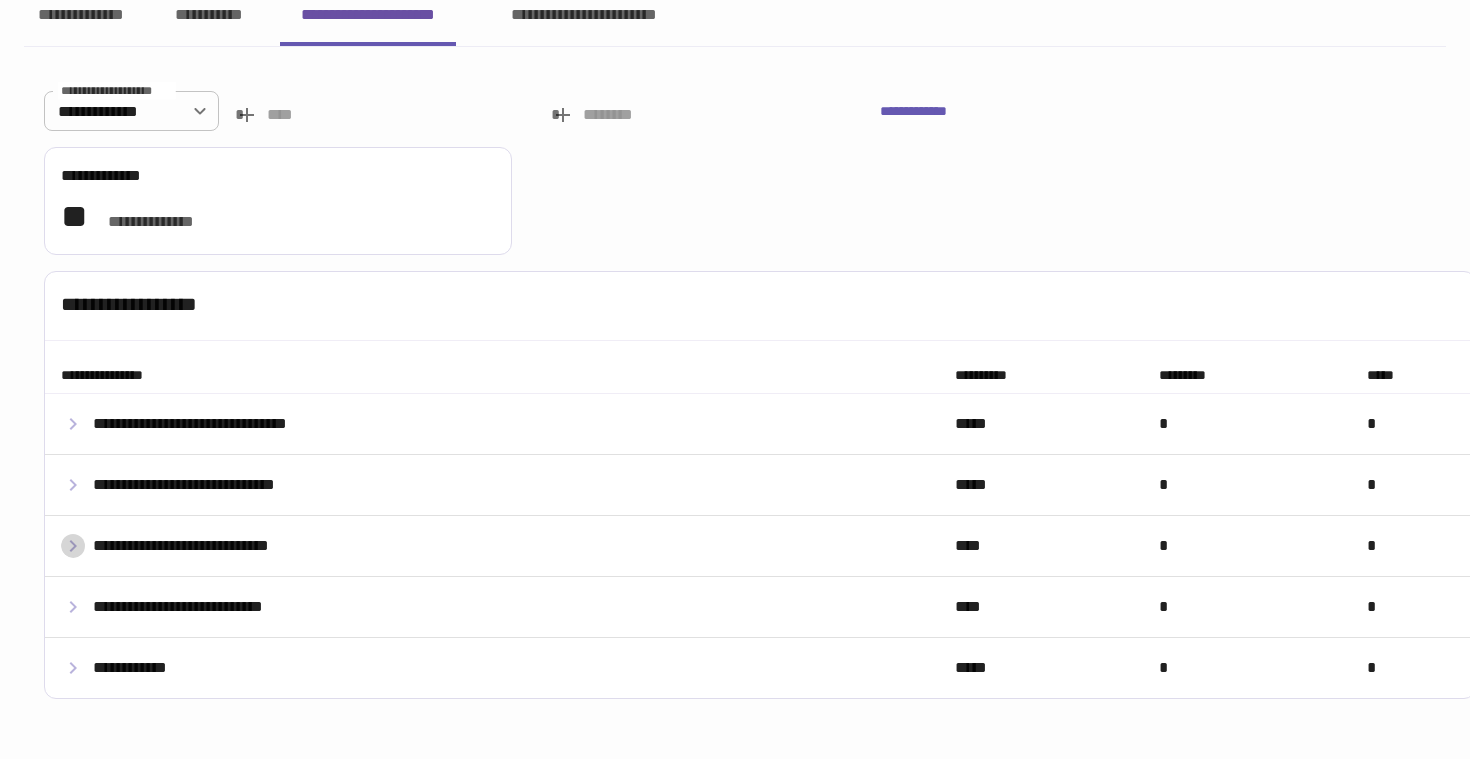 click 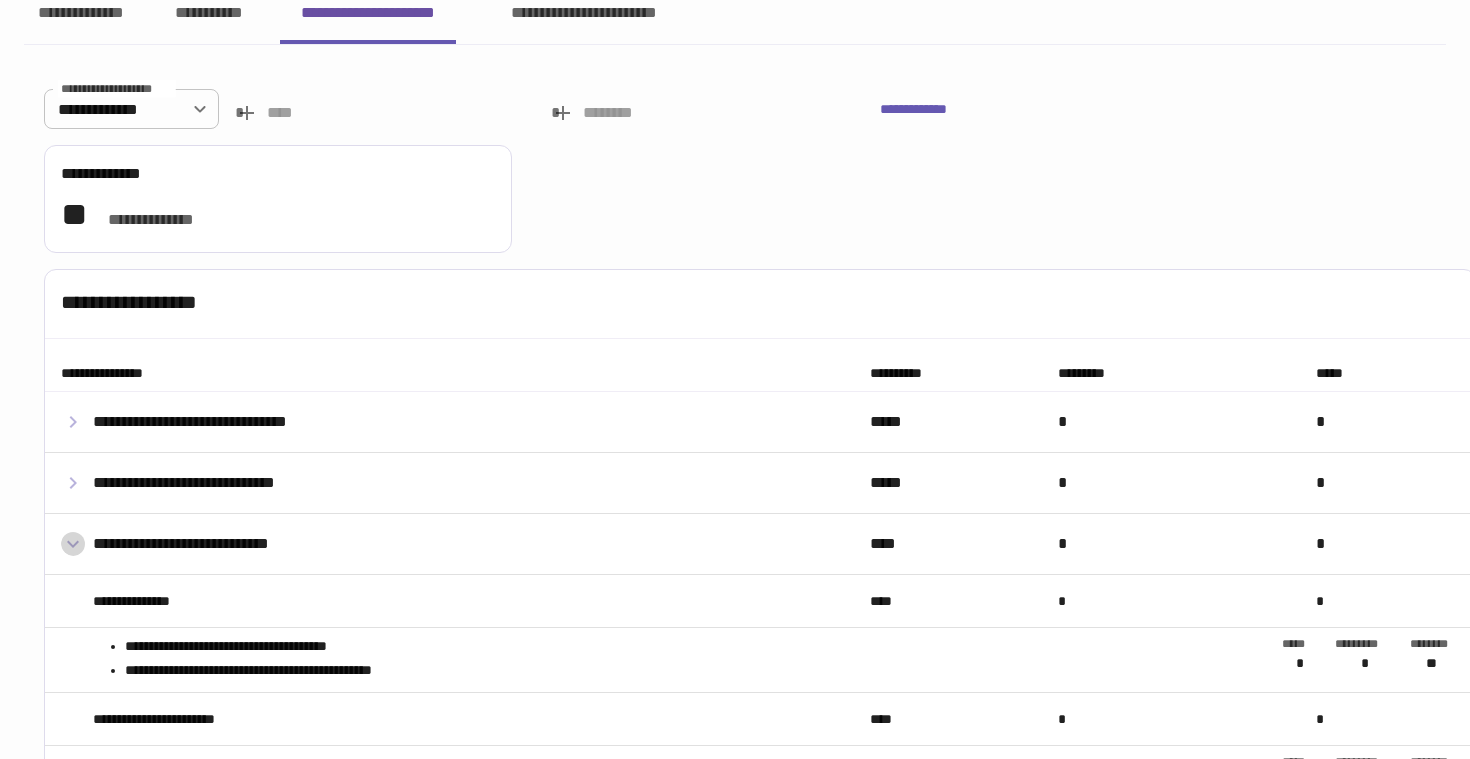 click 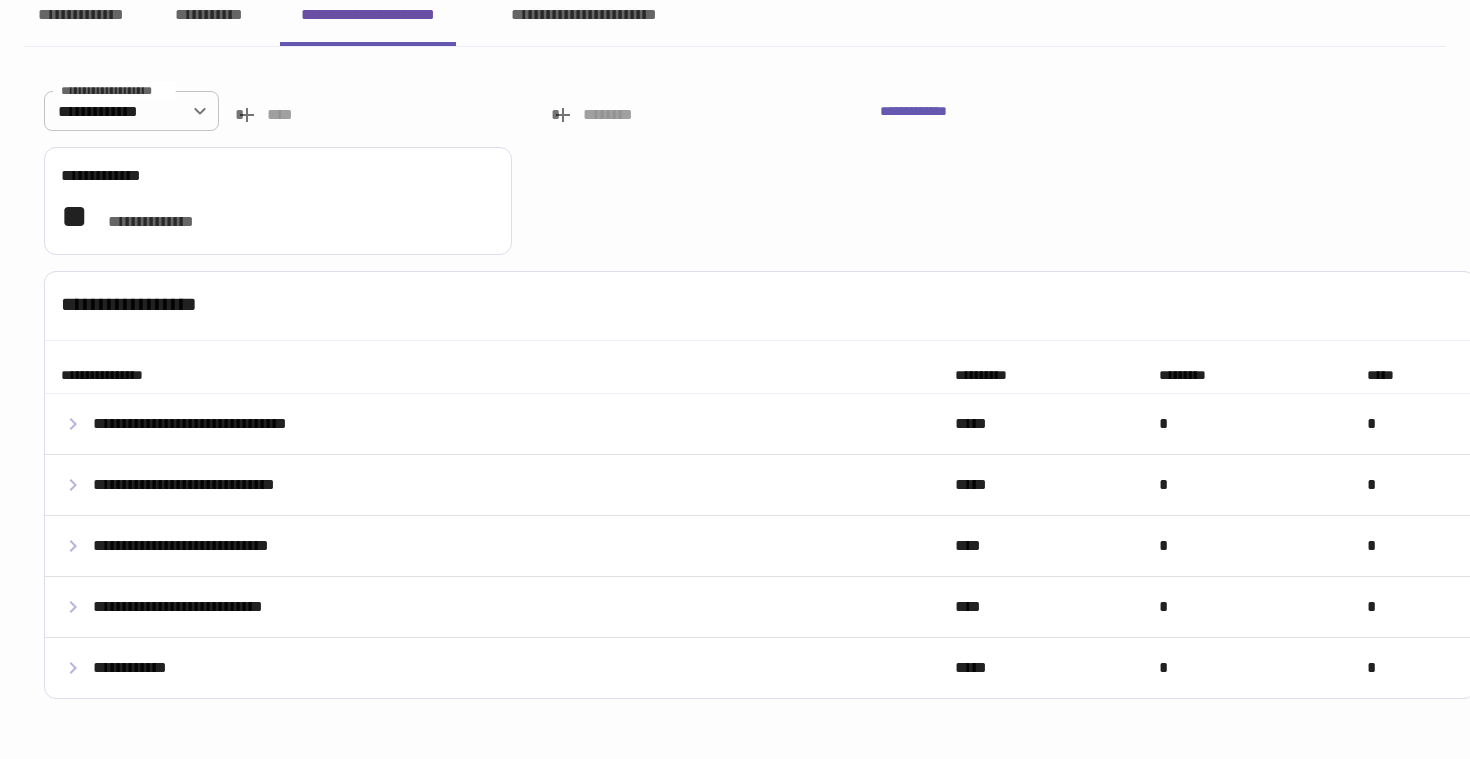 scroll, scrollTop: 0, scrollLeft: 0, axis: both 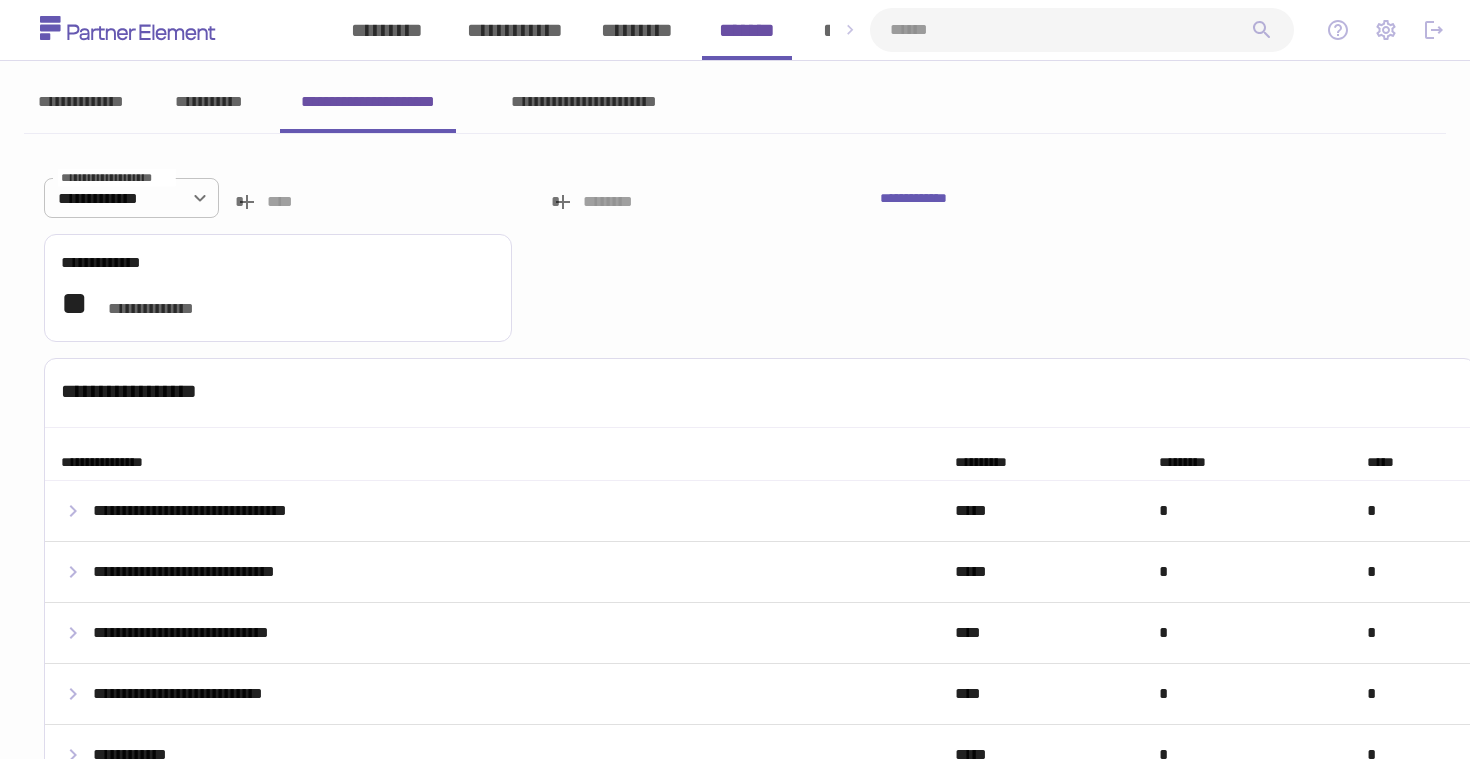 click at bounding box center (717, 201) 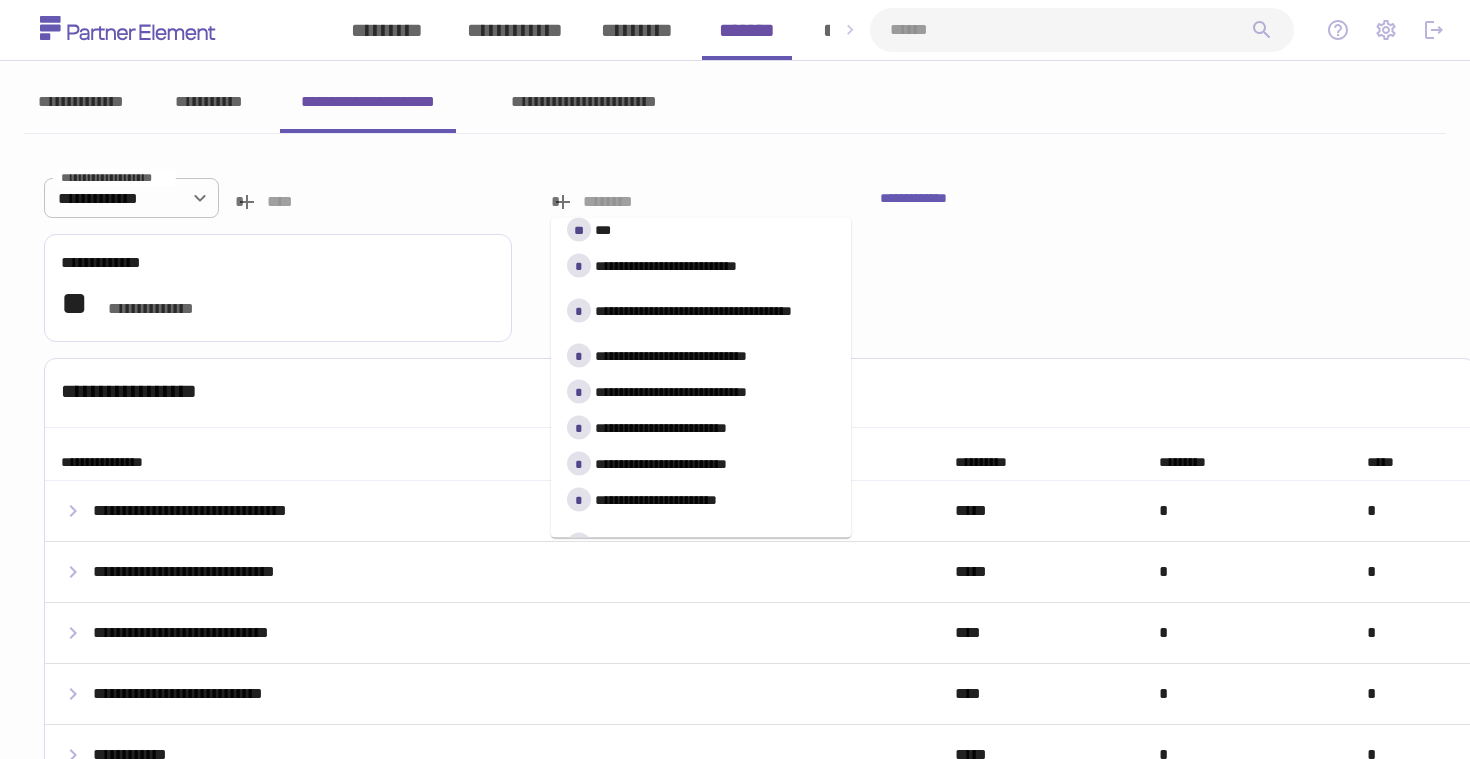scroll, scrollTop: 0, scrollLeft: 0, axis: both 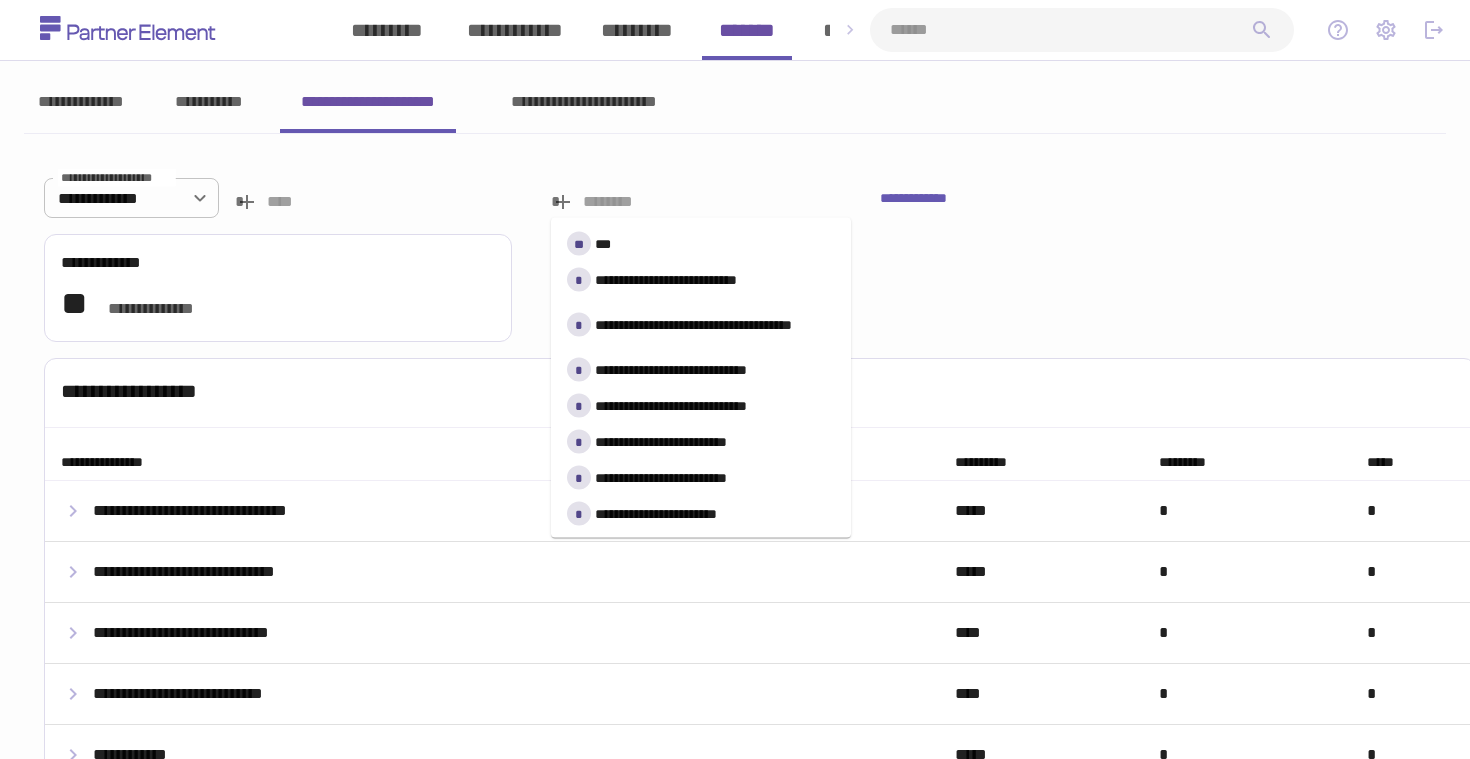click on "** ***" at bounding box center (701, 244) 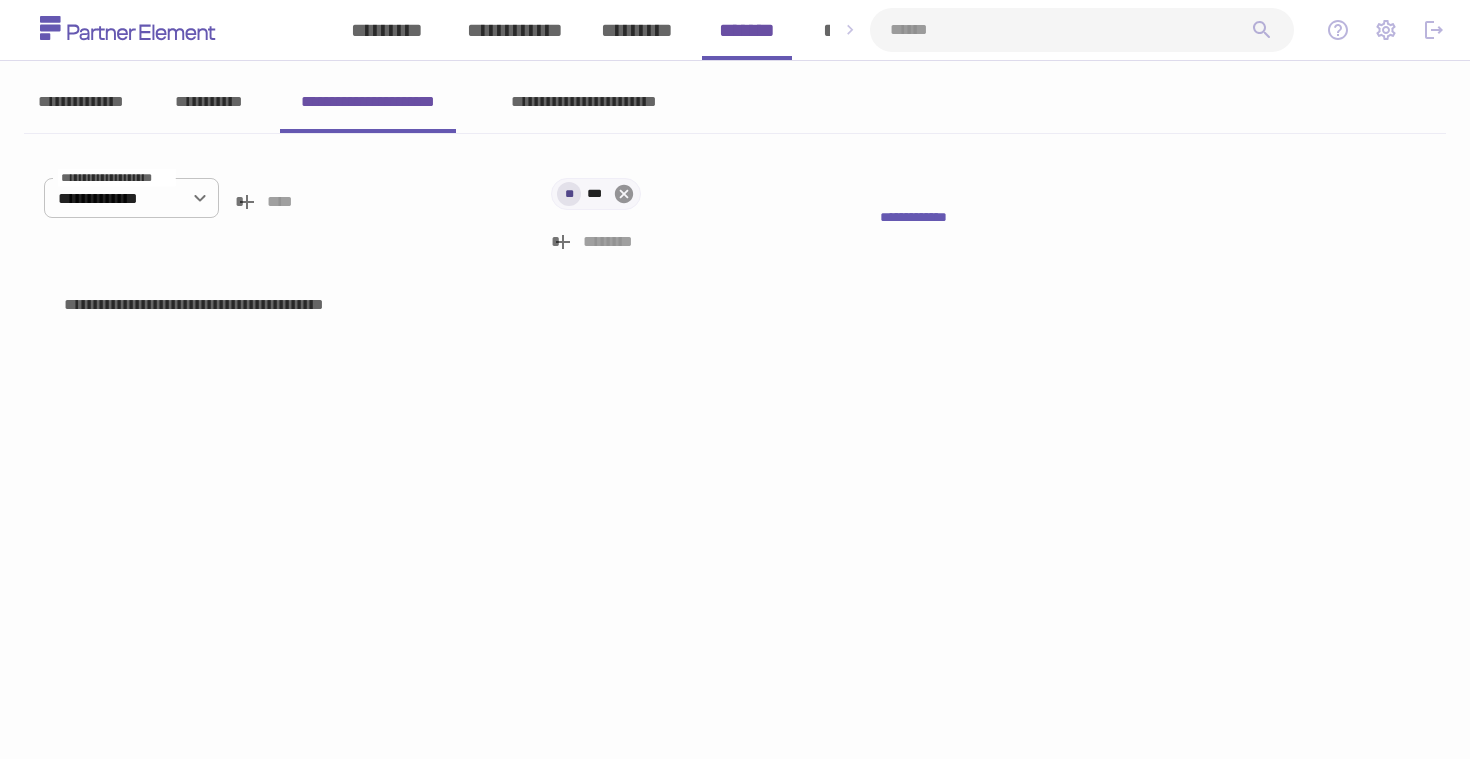 click 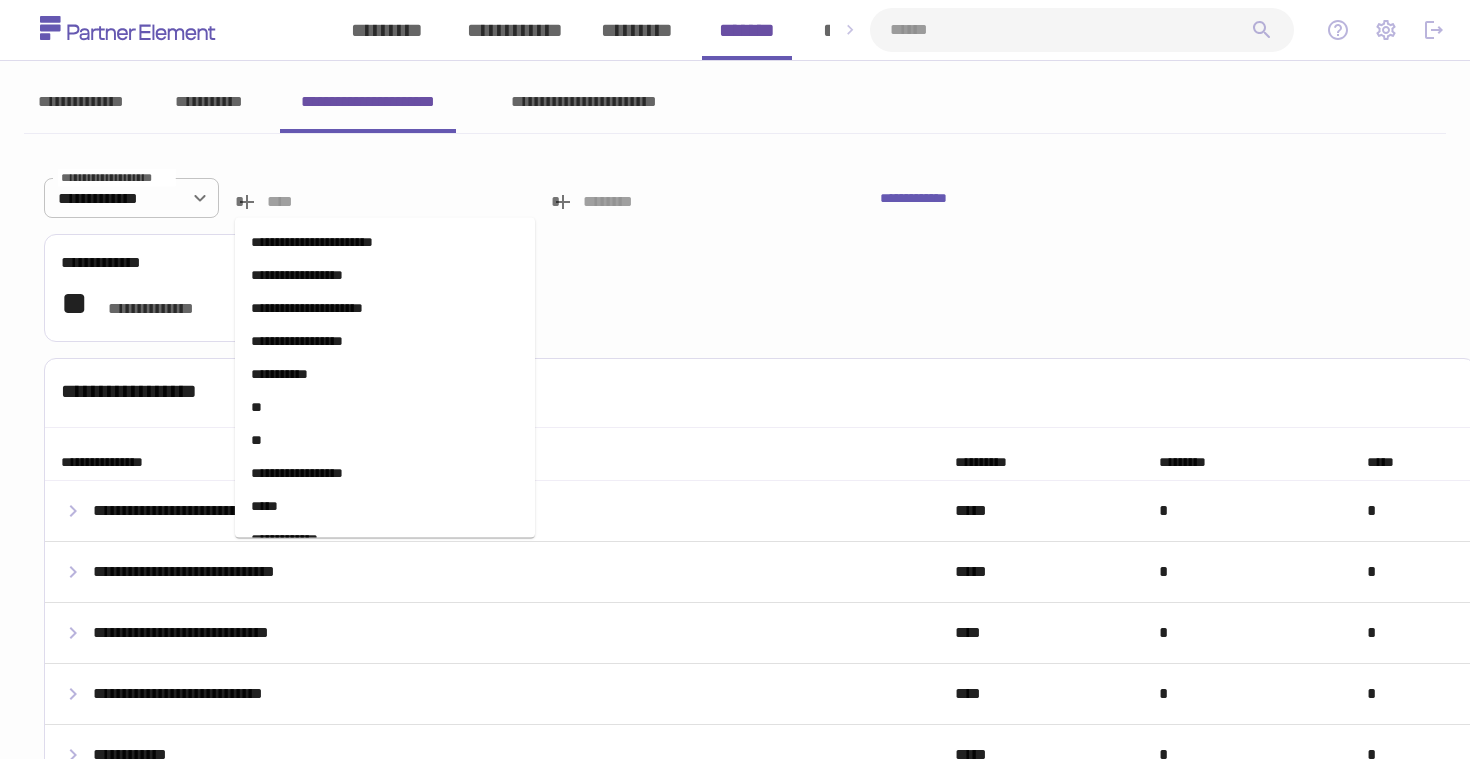 click at bounding box center [401, 201] 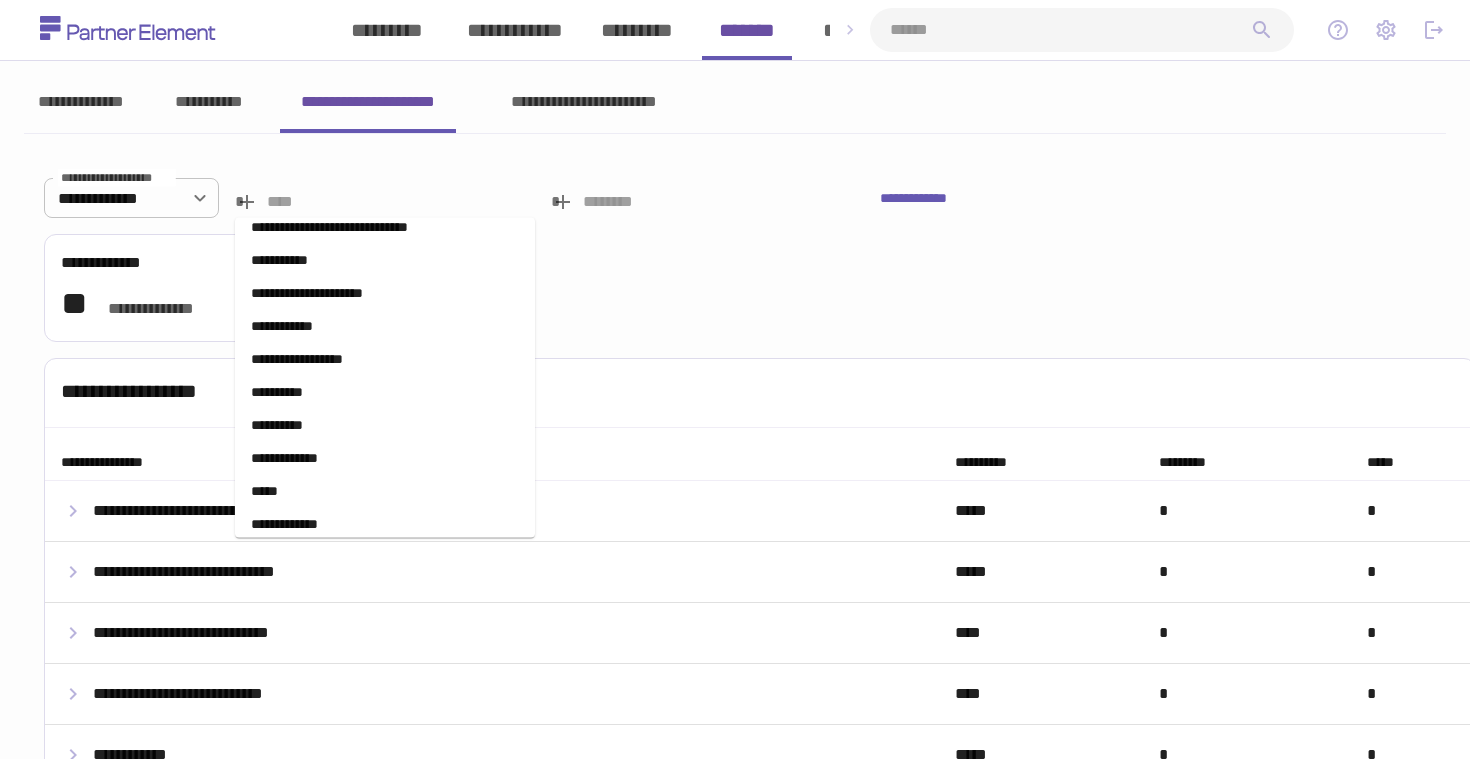 scroll, scrollTop: 1237, scrollLeft: 0, axis: vertical 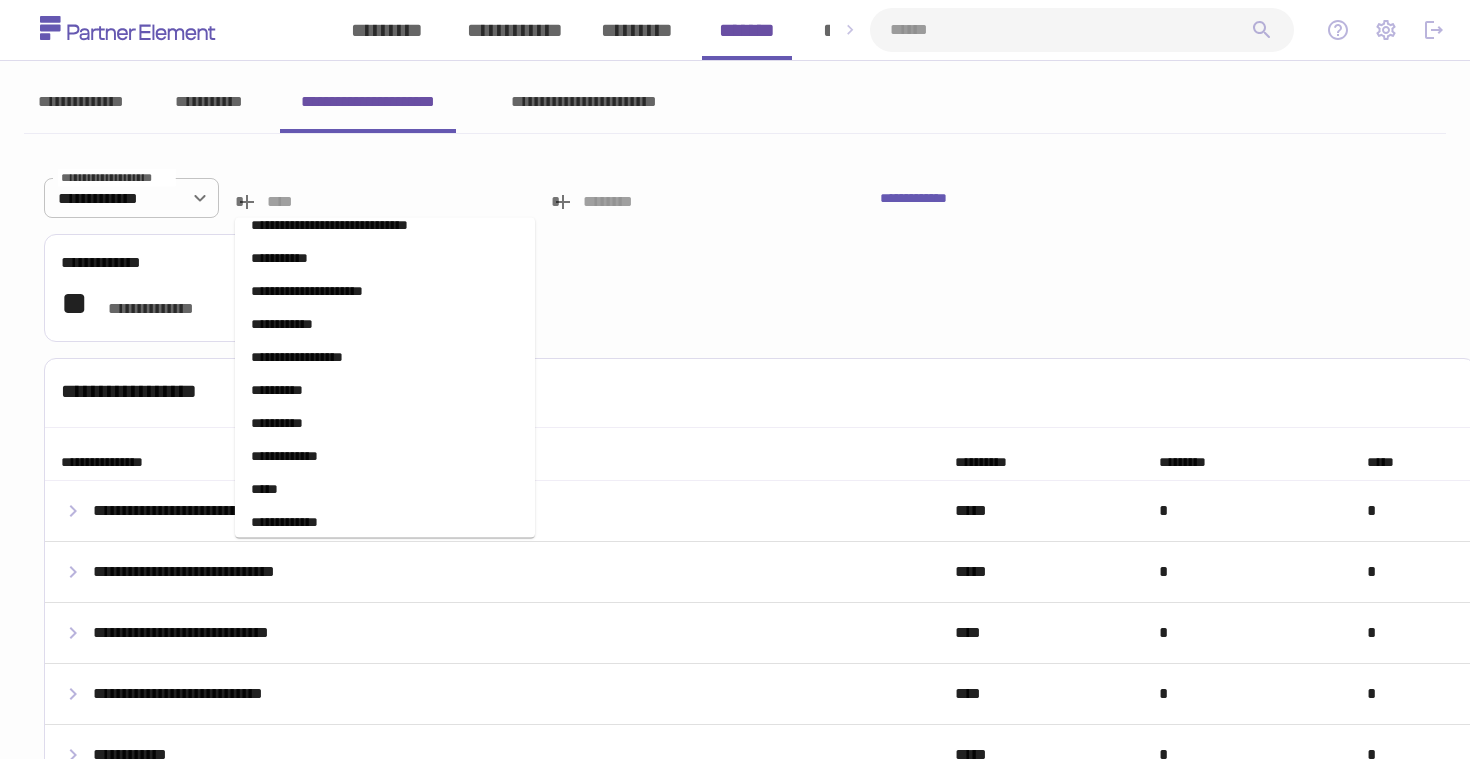 click on "*****" at bounding box center (385, 490) 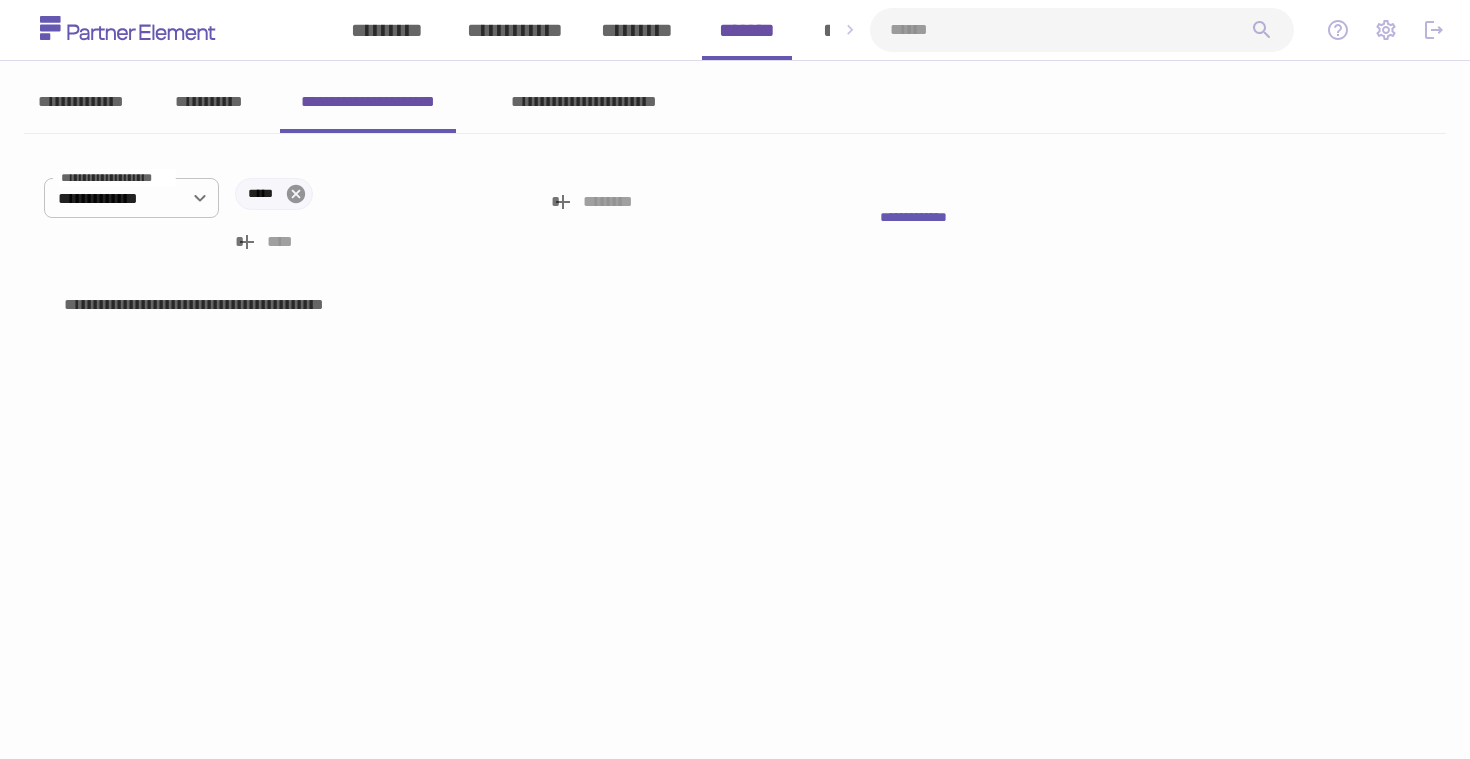 click 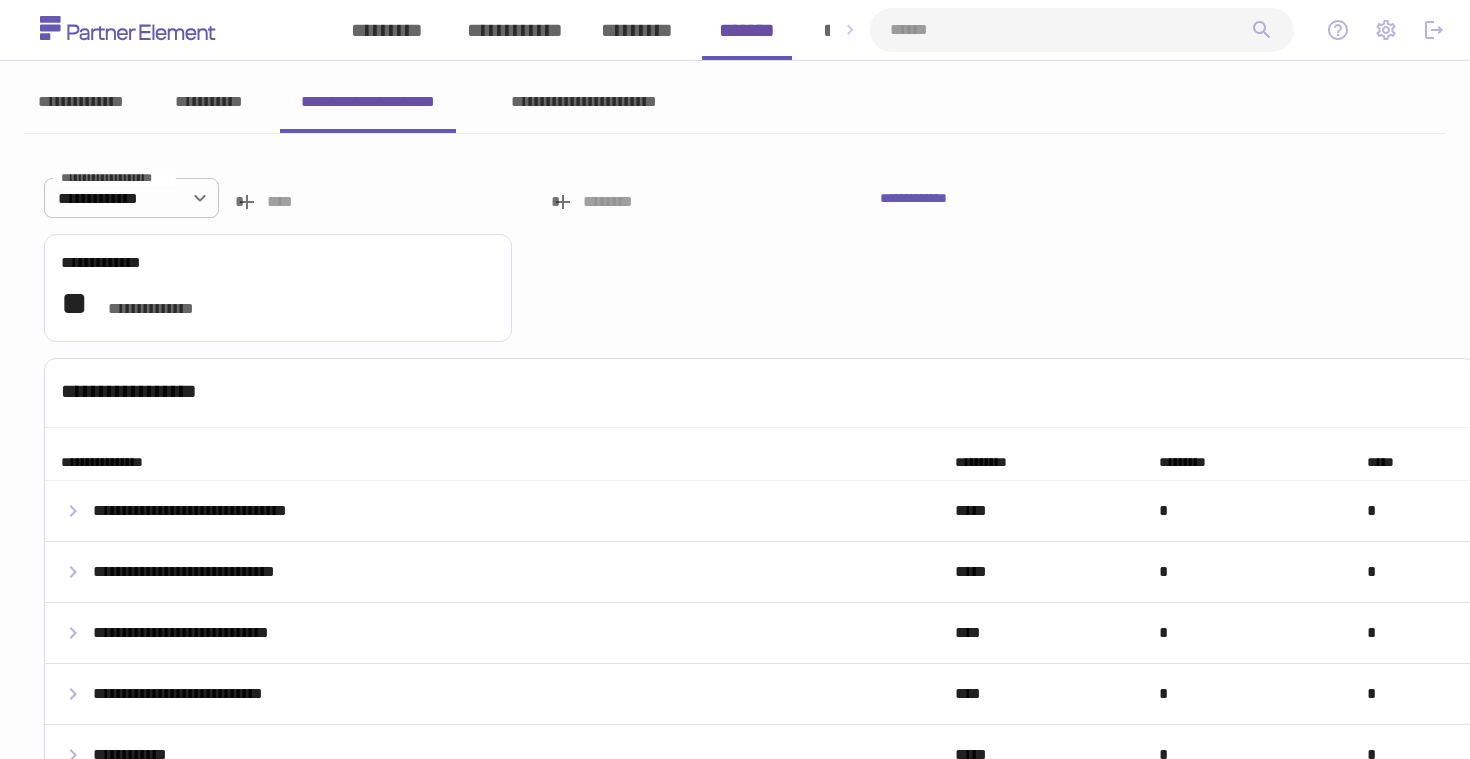 click at bounding box center (401, 201) 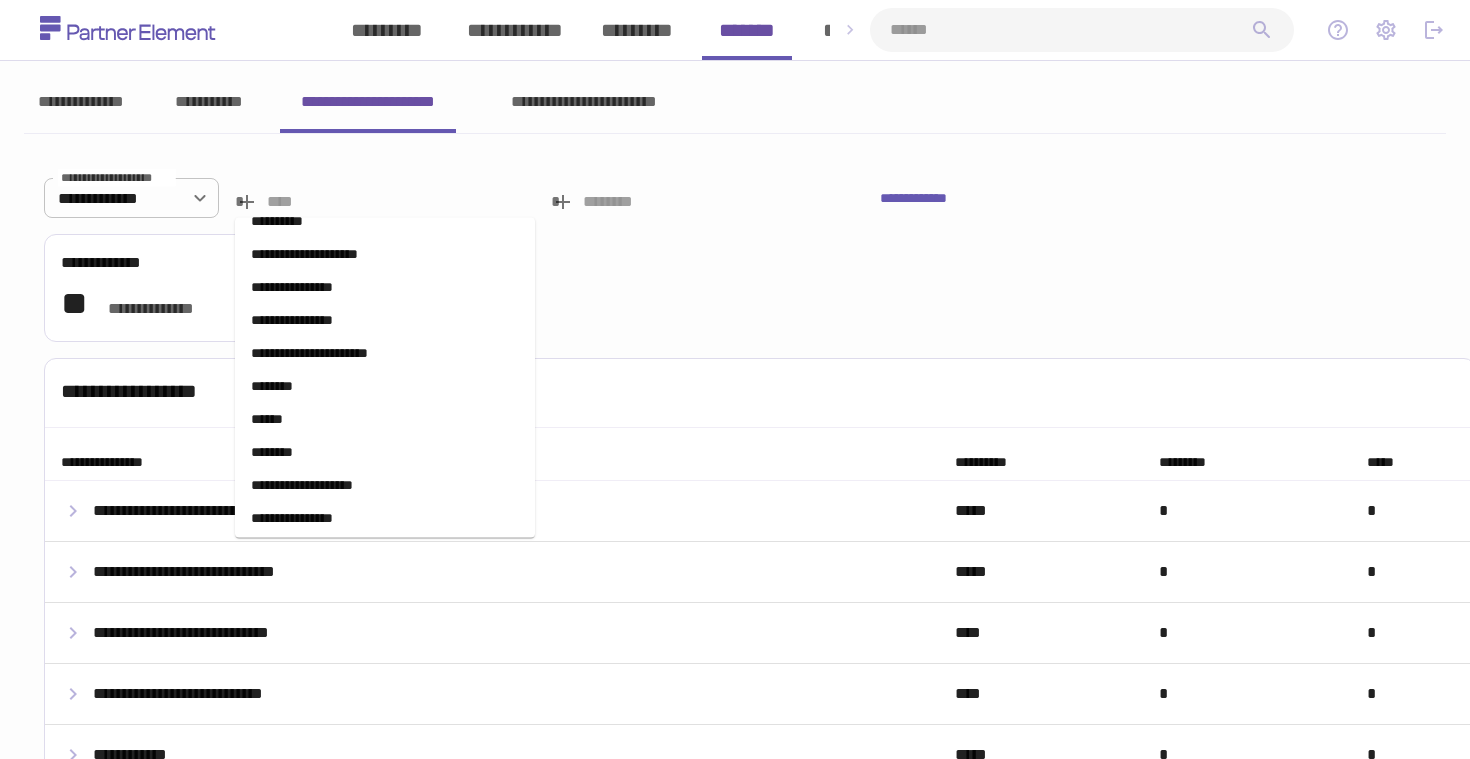 scroll, scrollTop: 2130, scrollLeft: 0, axis: vertical 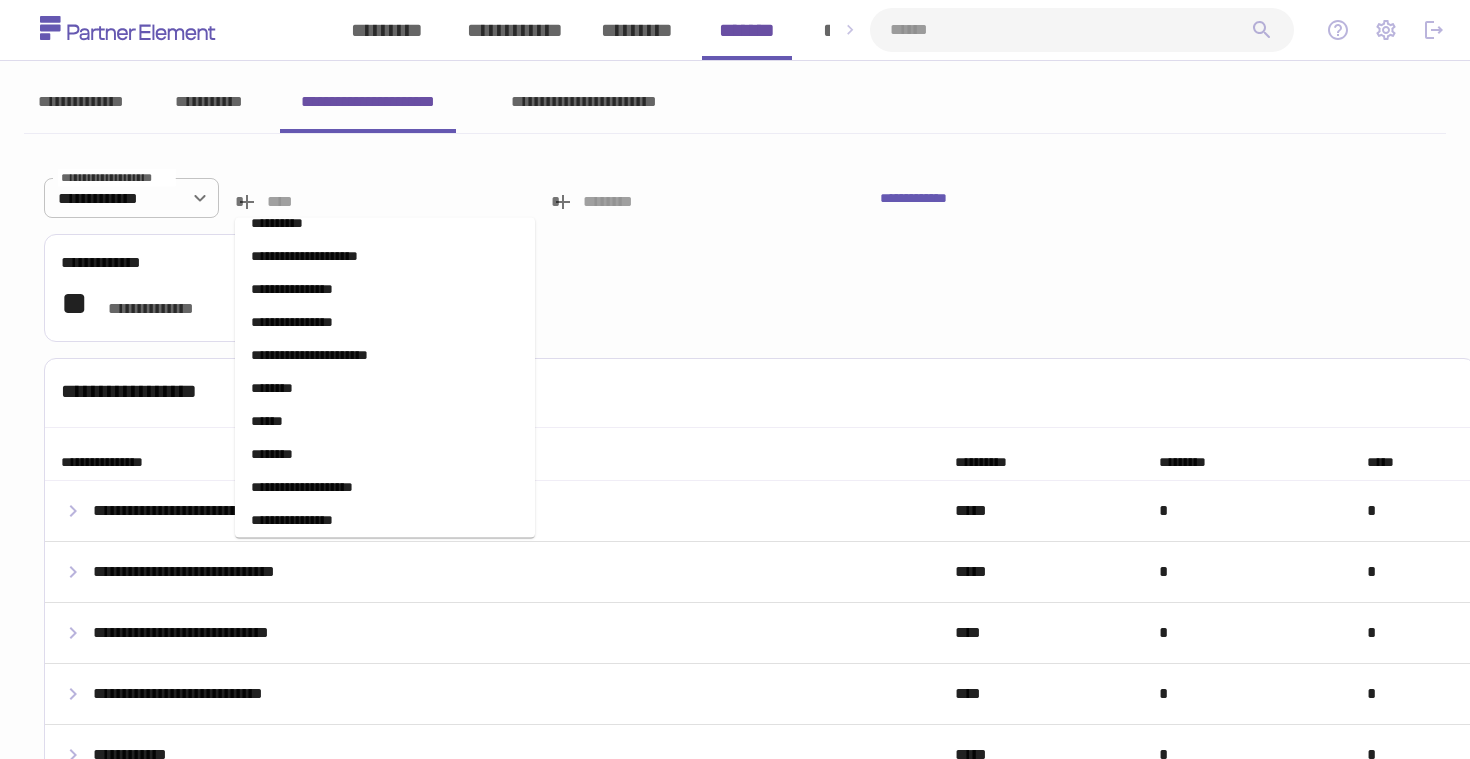 click on "**********" at bounding box center [385, 488] 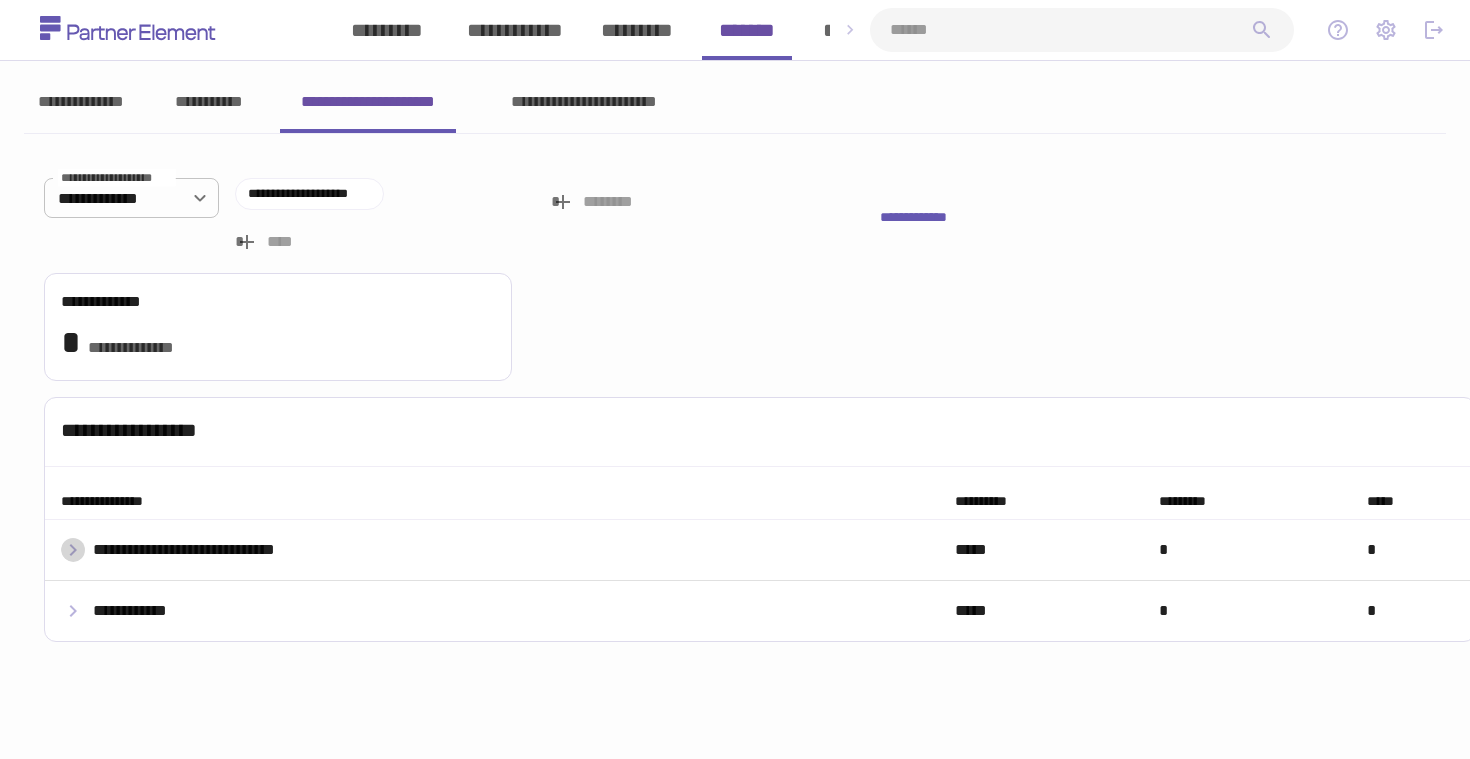 click 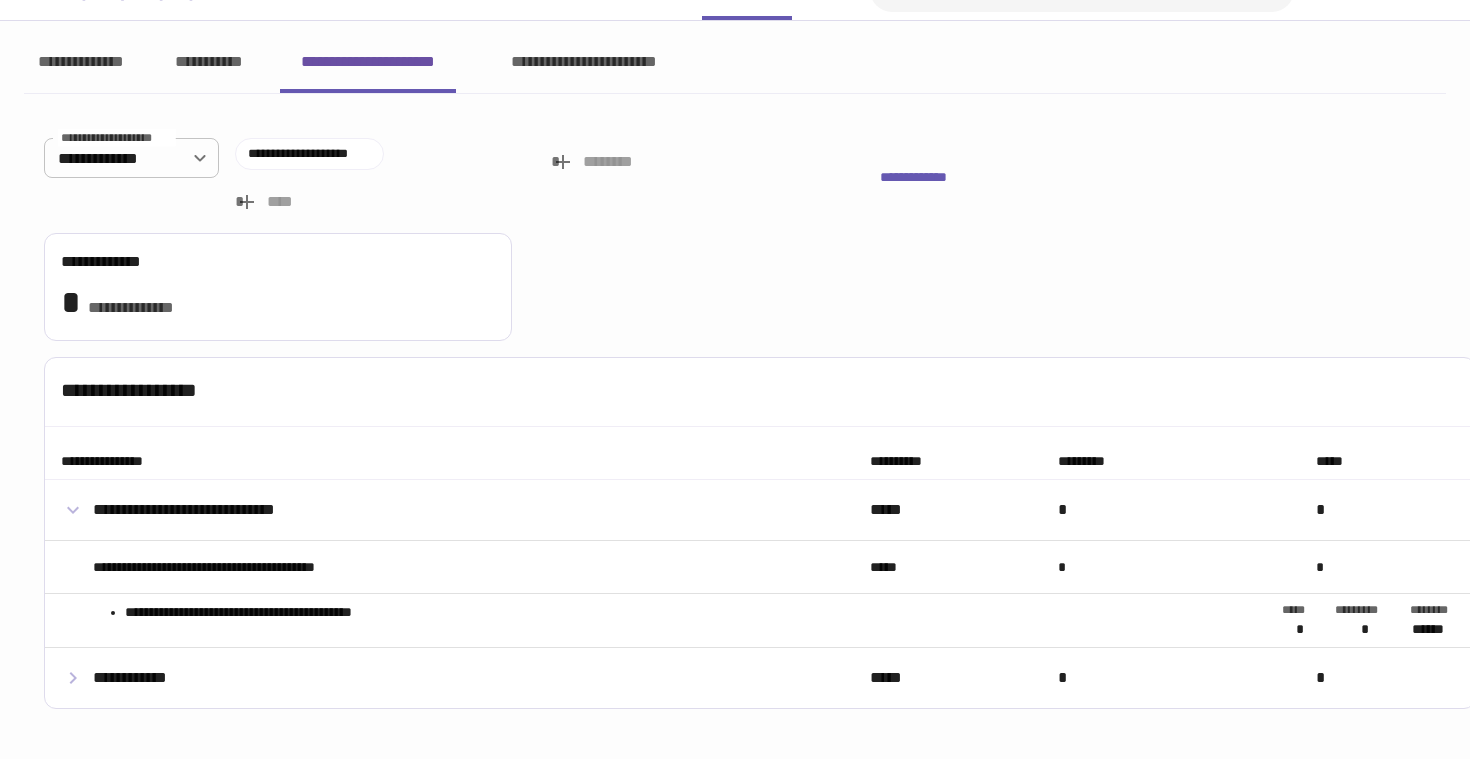 scroll, scrollTop: 52, scrollLeft: 0, axis: vertical 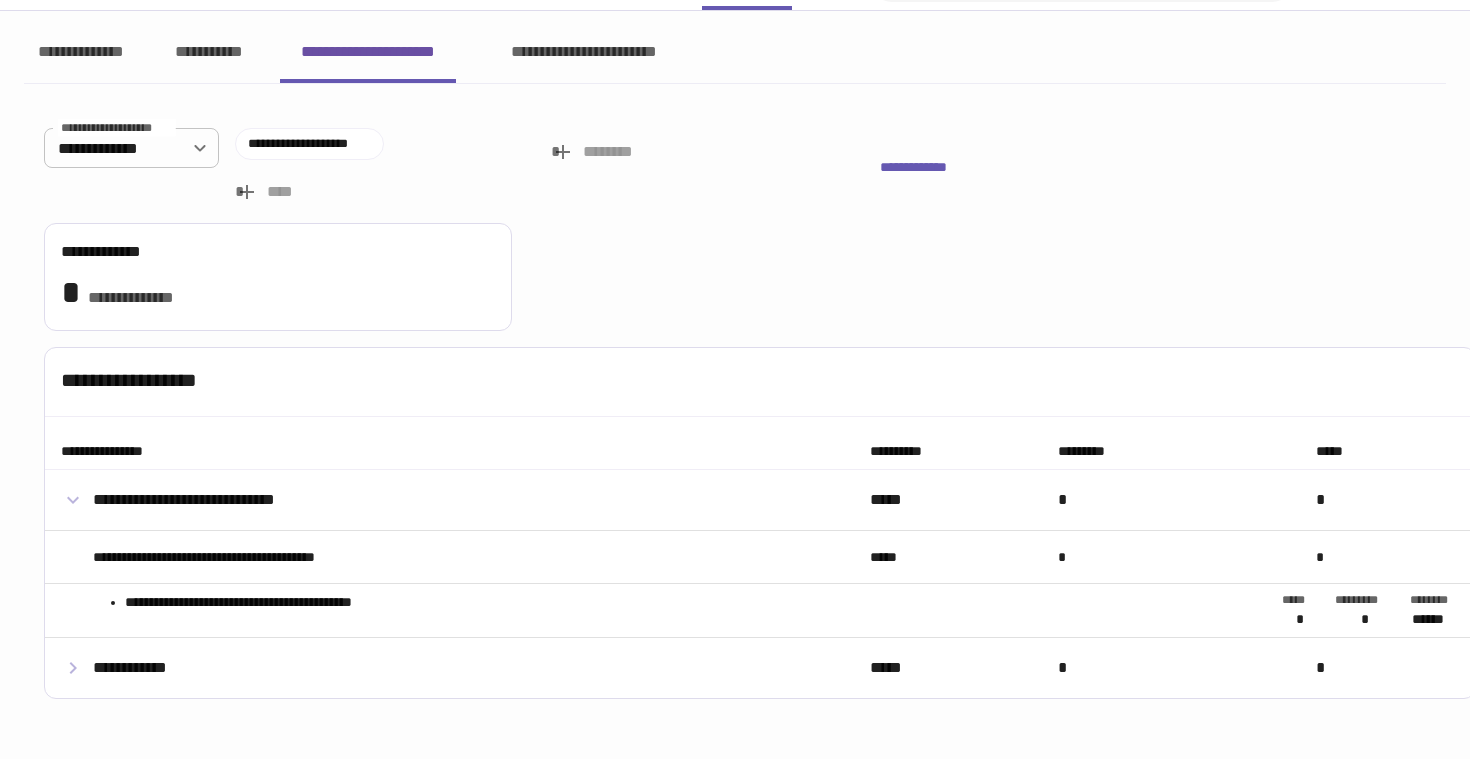 click on "**********" at bounding box center [449, 668] 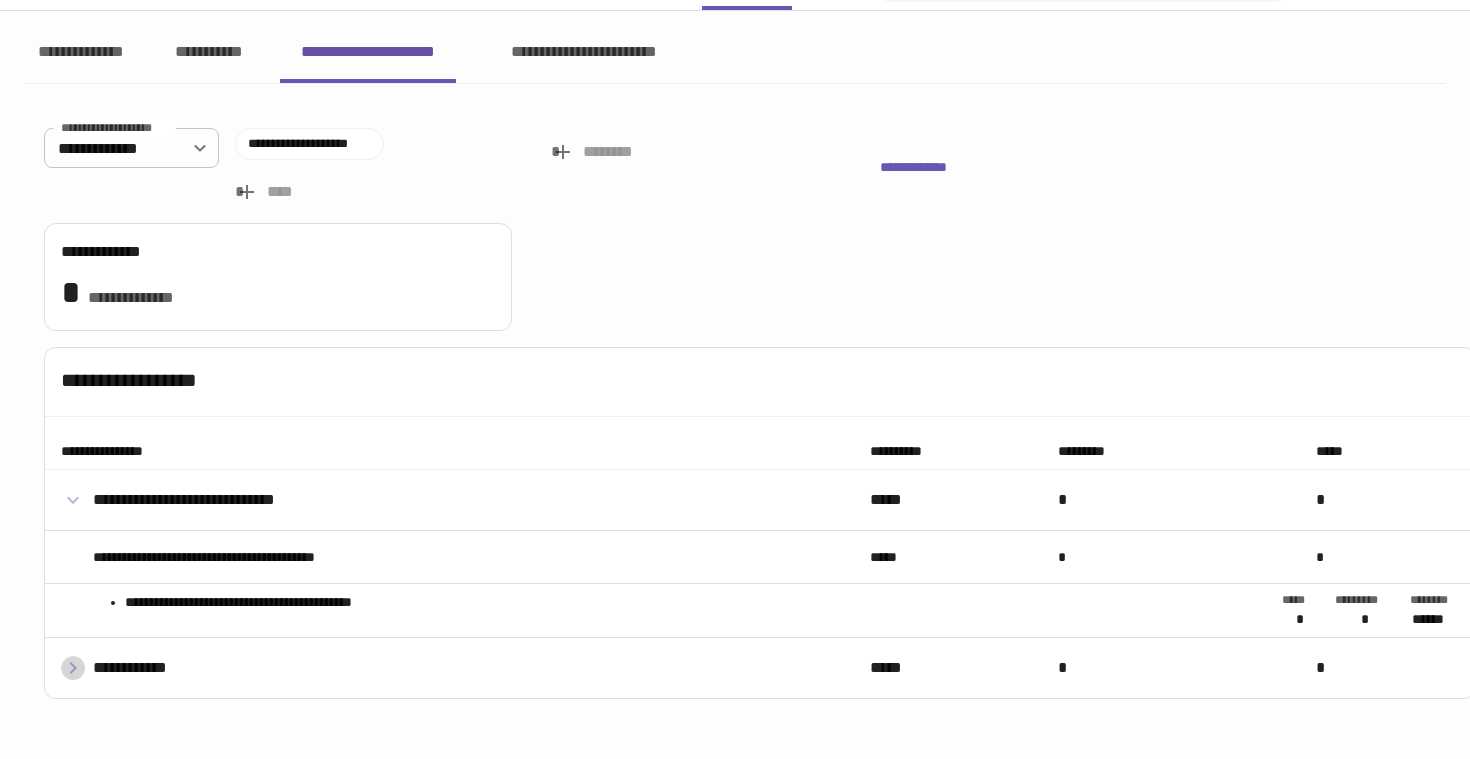click 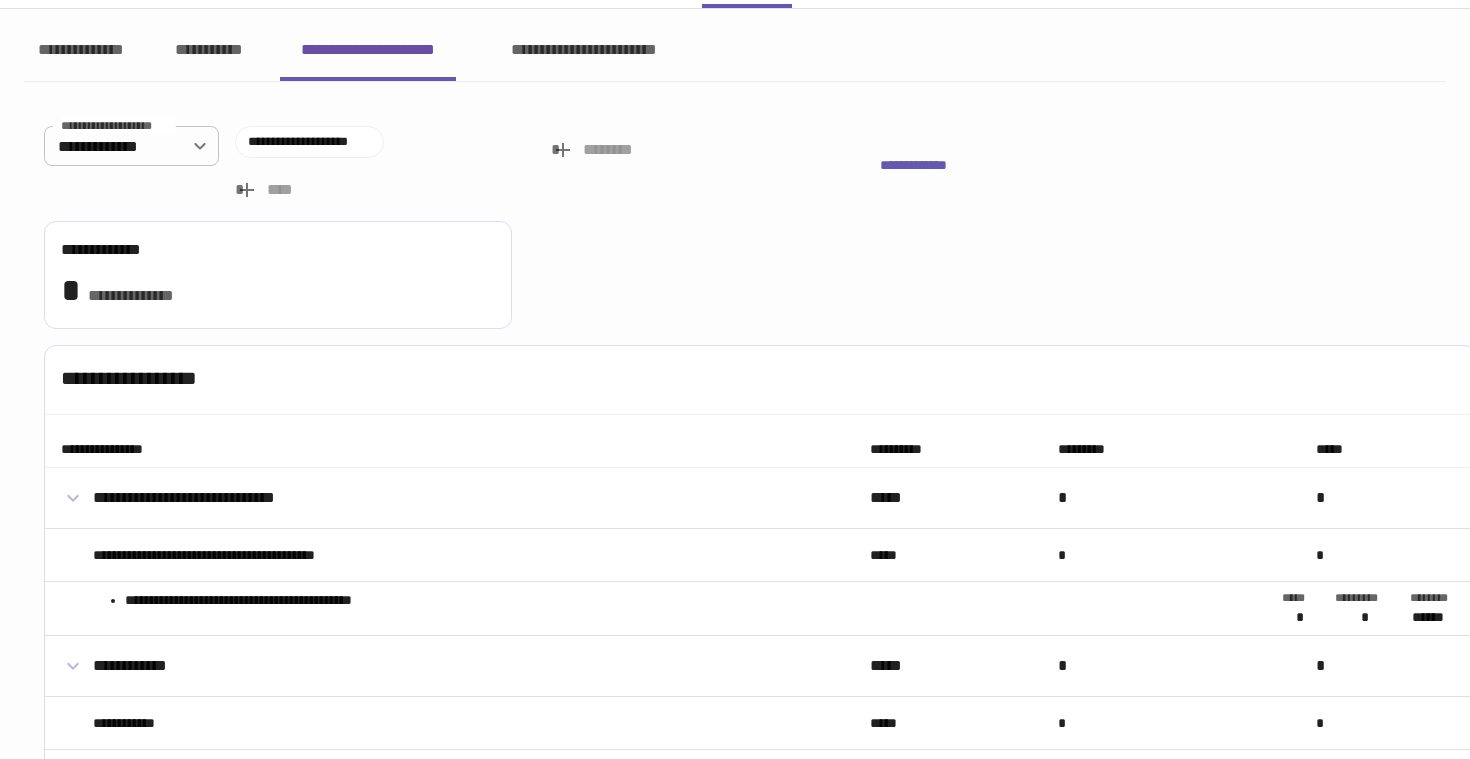 scroll, scrollTop: 170, scrollLeft: 0, axis: vertical 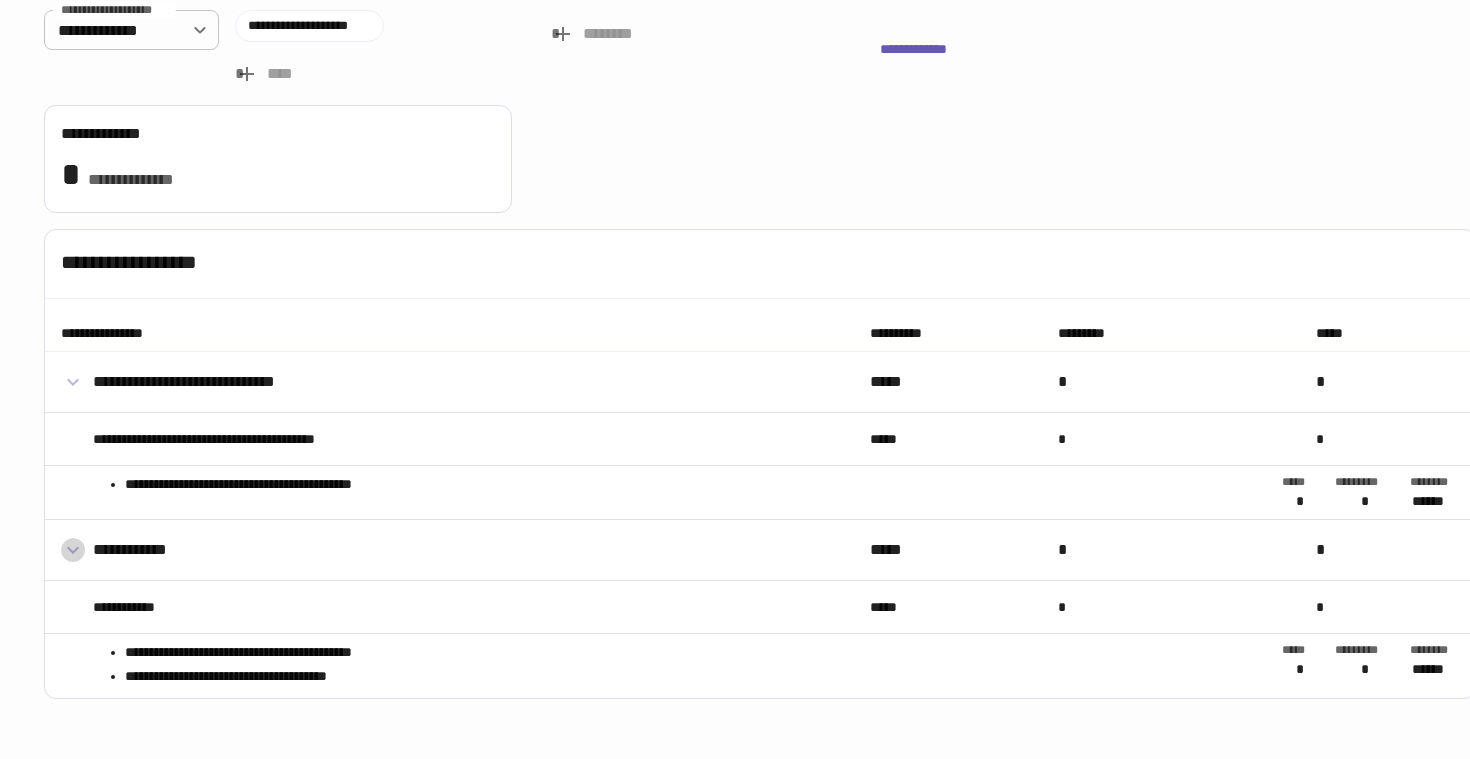 click 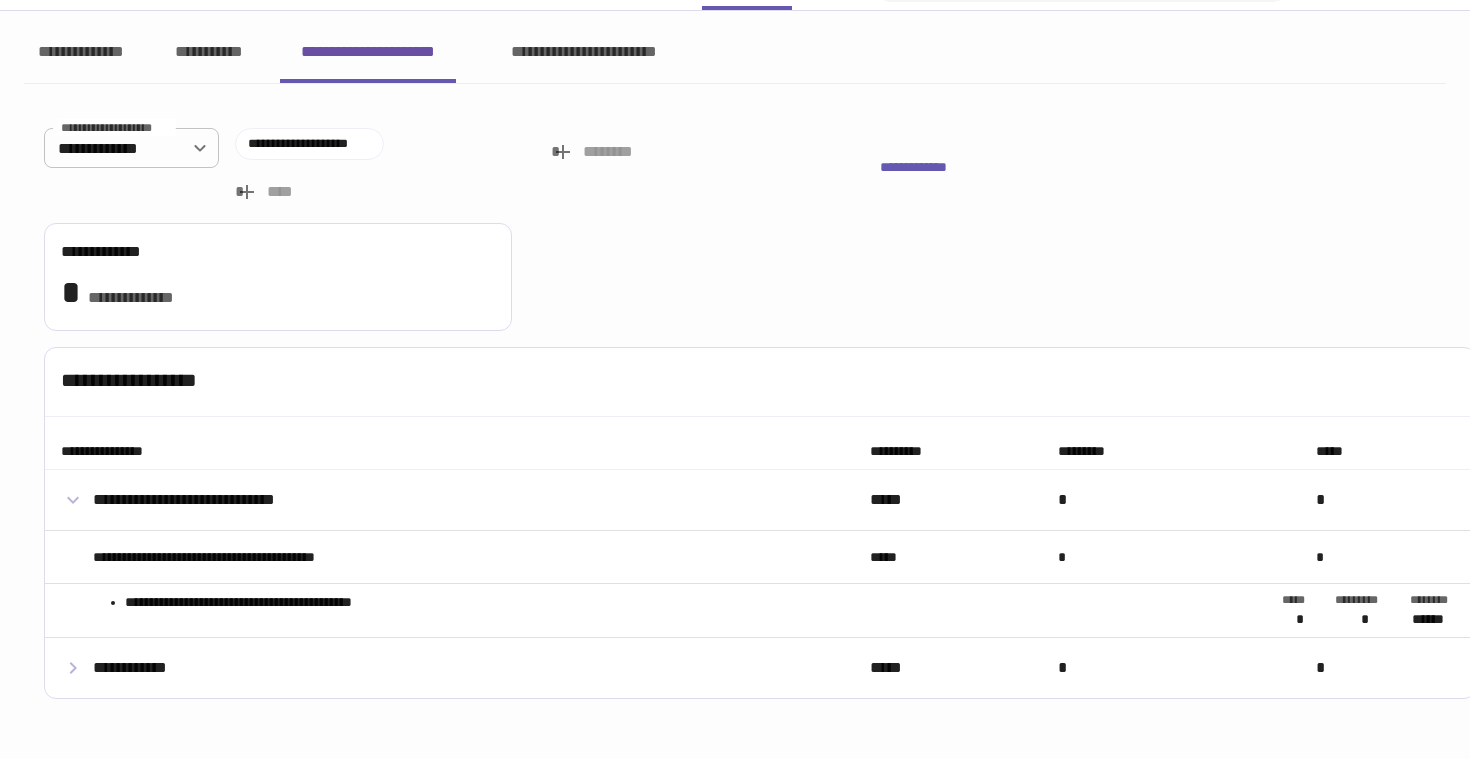 click 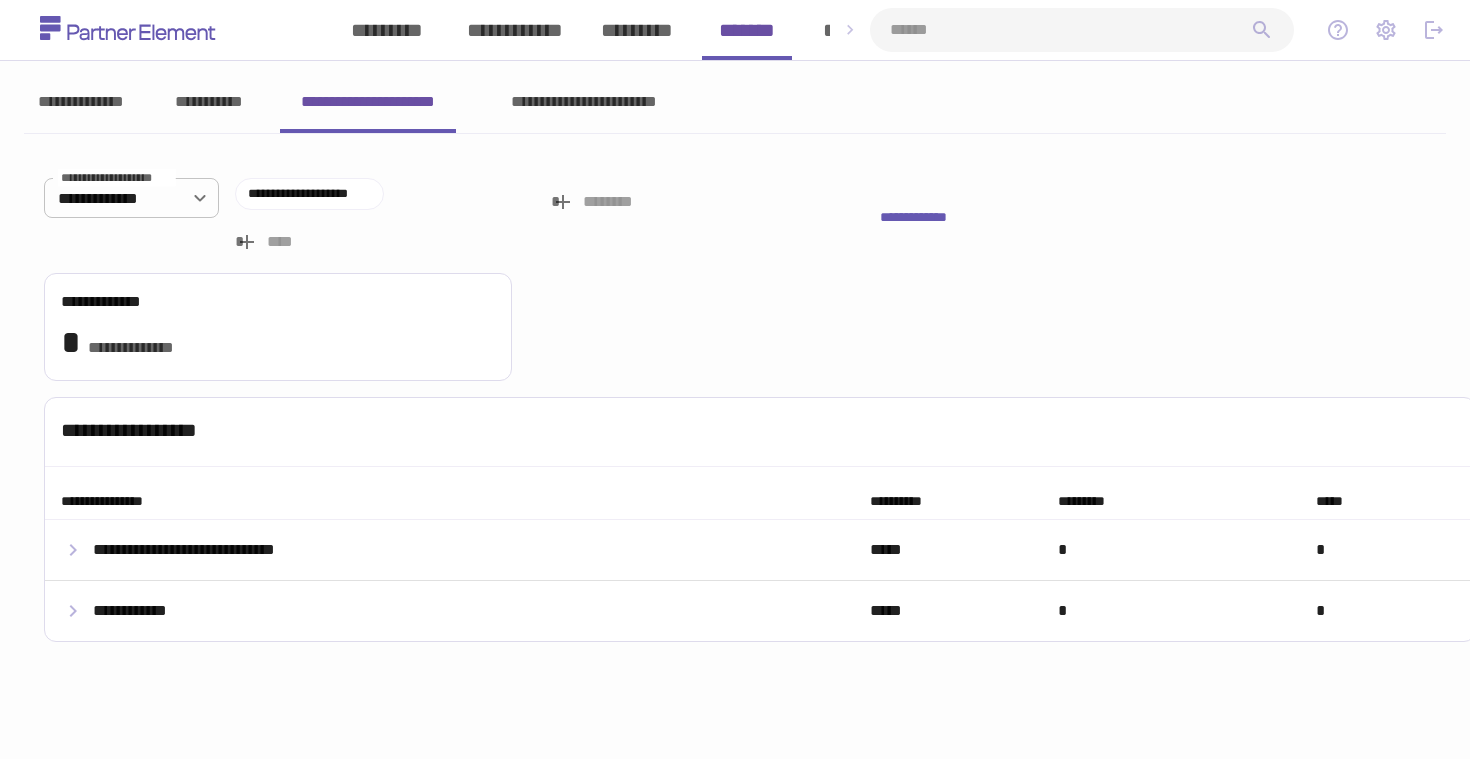 scroll, scrollTop: 0, scrollLeft: 0, axis: both 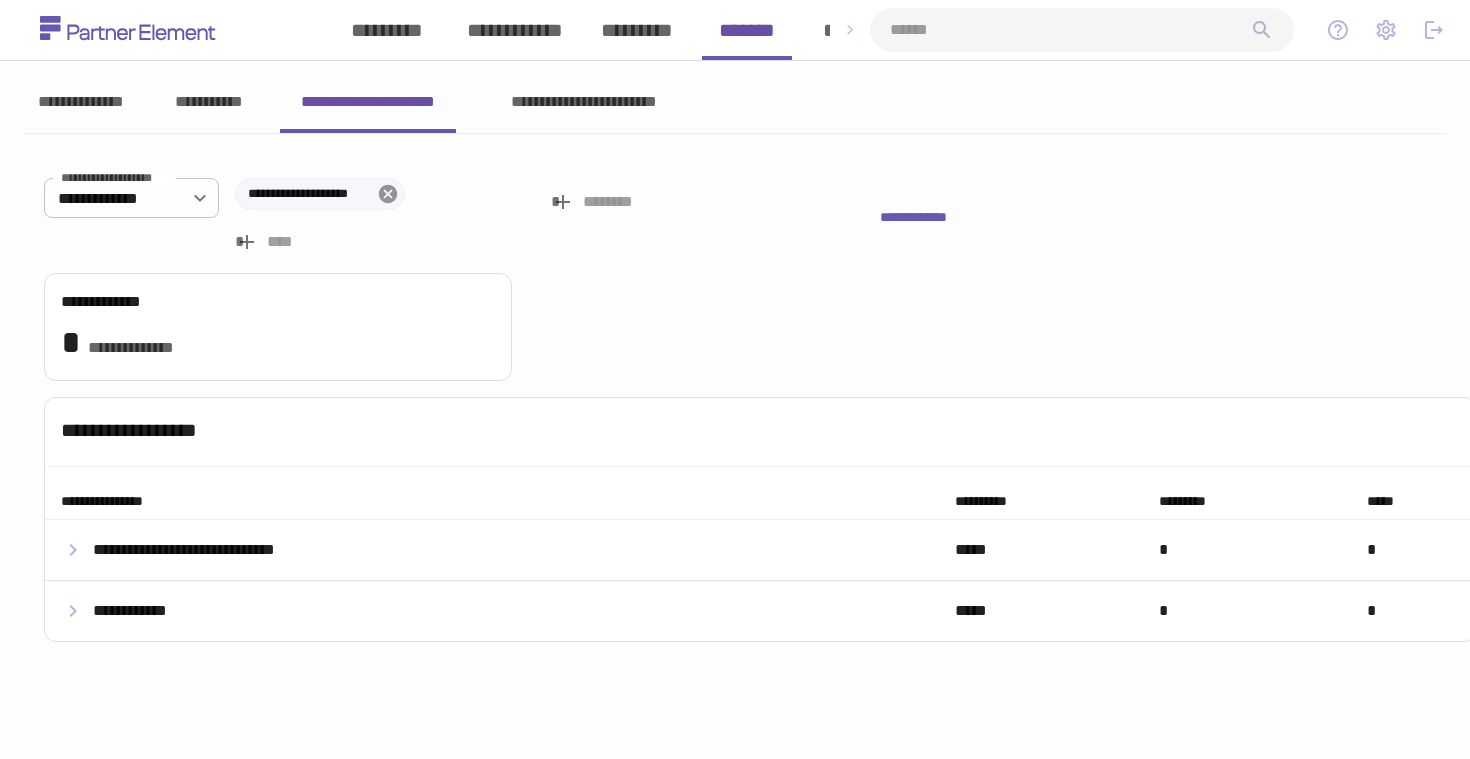 click 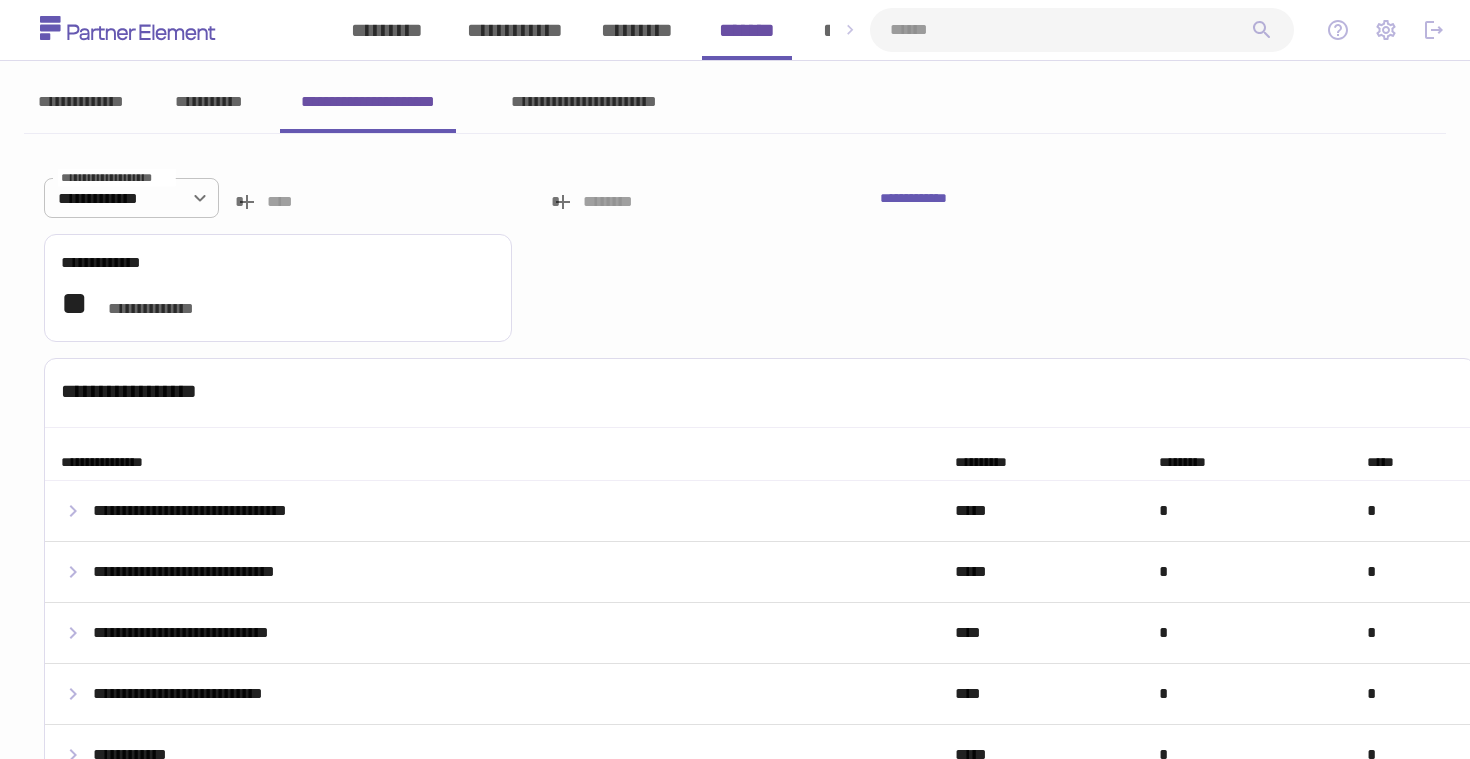 click on "**********" at bounding box center (583, 102) 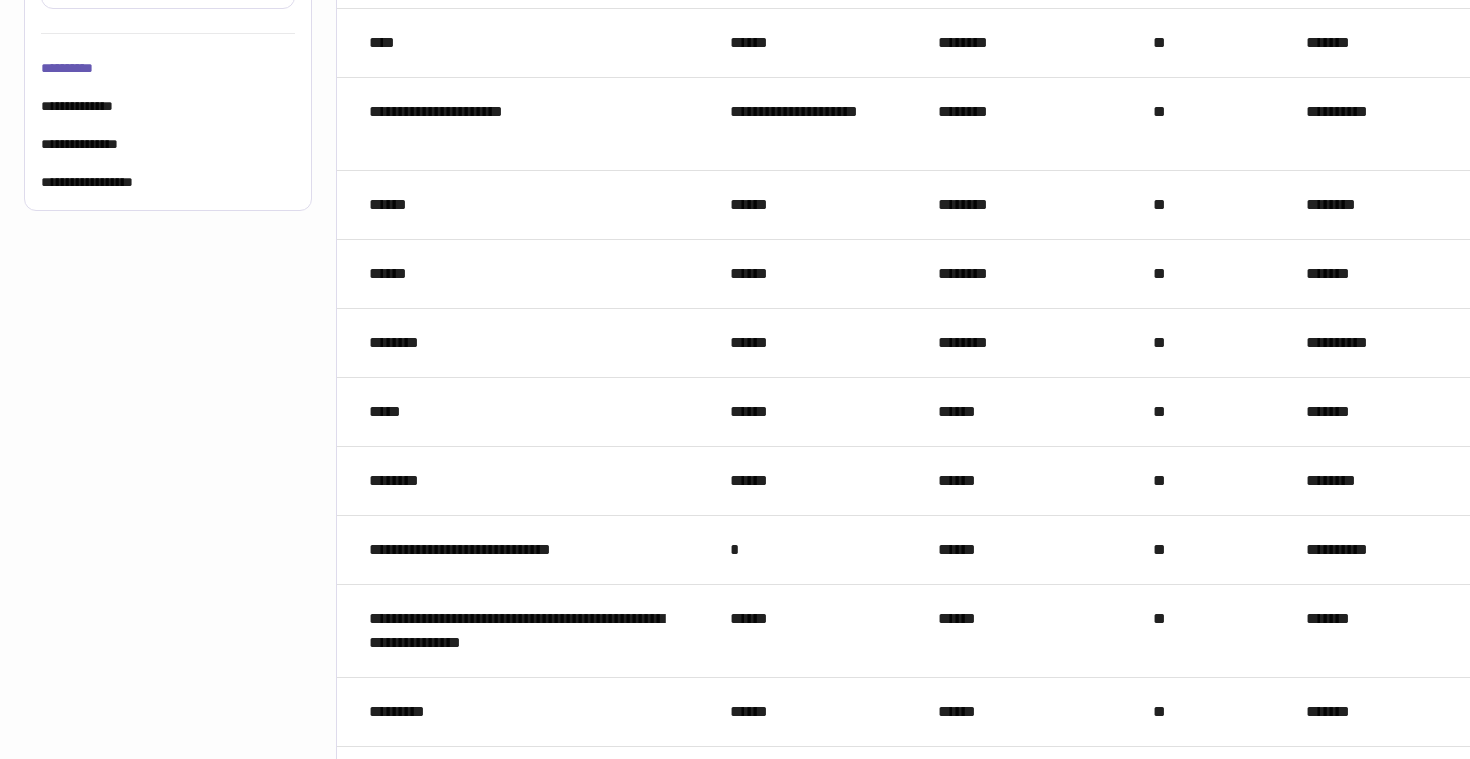 scroll, scrollTop: 0, scrollLeft: 0, axis: both 